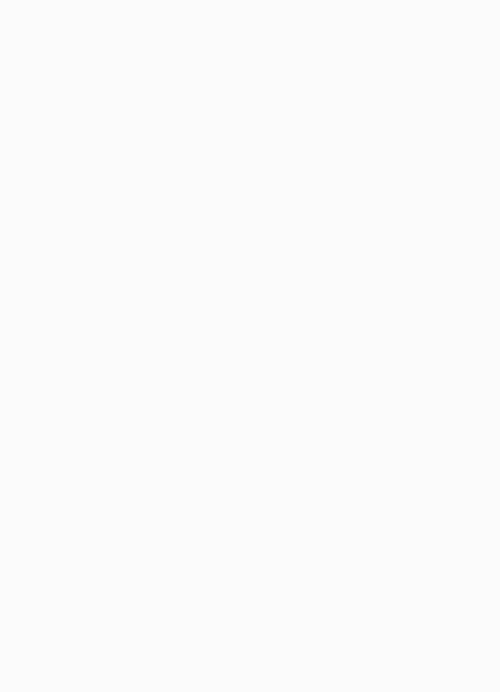 scroll, scrollTop: 0, scrollLeft: 0, axis: both 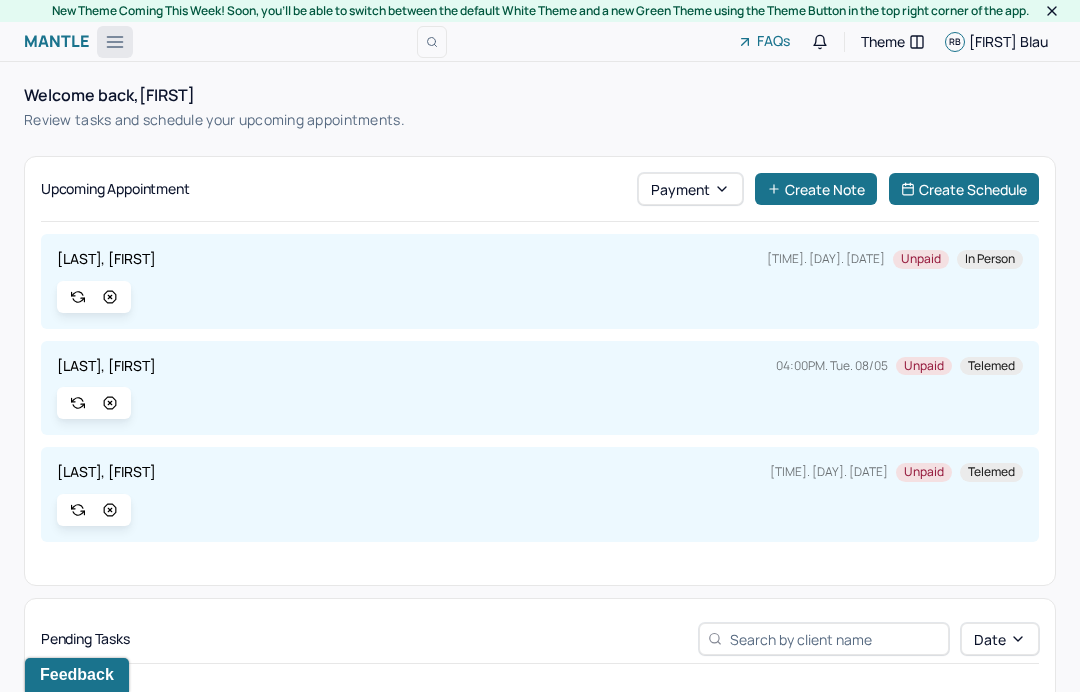 click at bounding box center (115, 42) 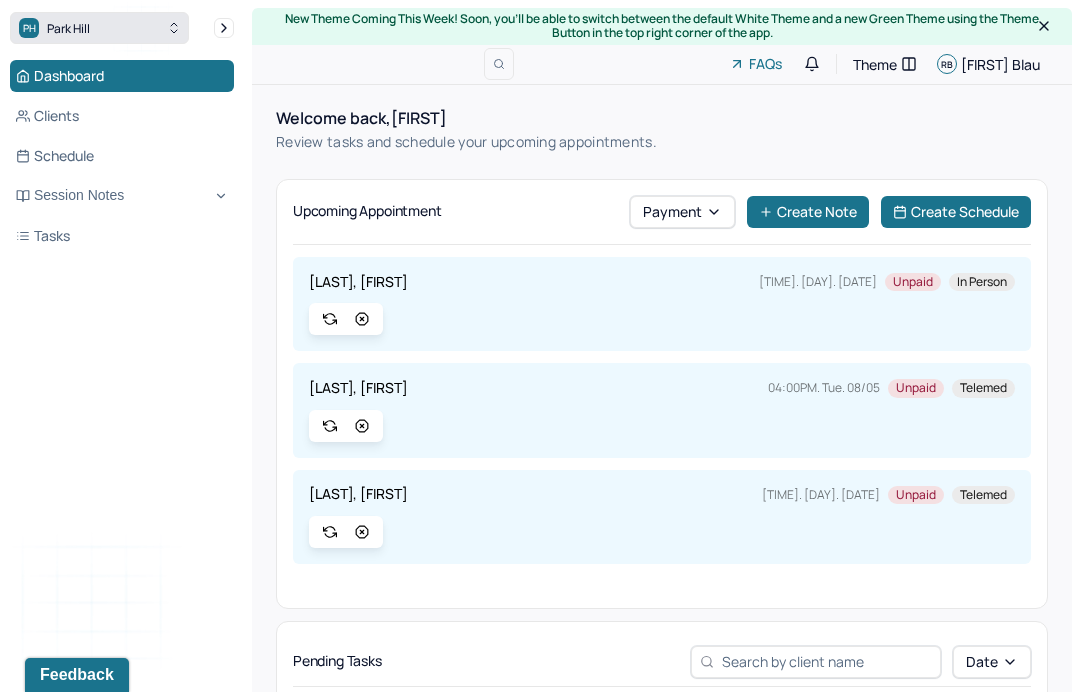 click on "PH Park Hill" at bounding box center [99, 28] 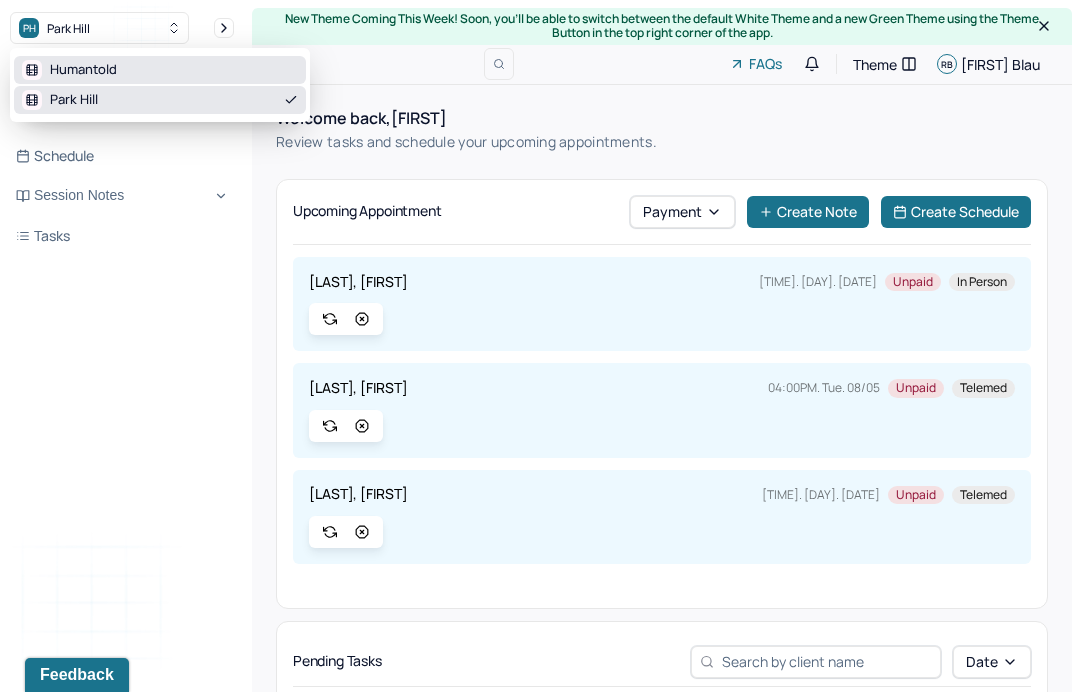 click on "Humantold" at bounding box center [83, 70] 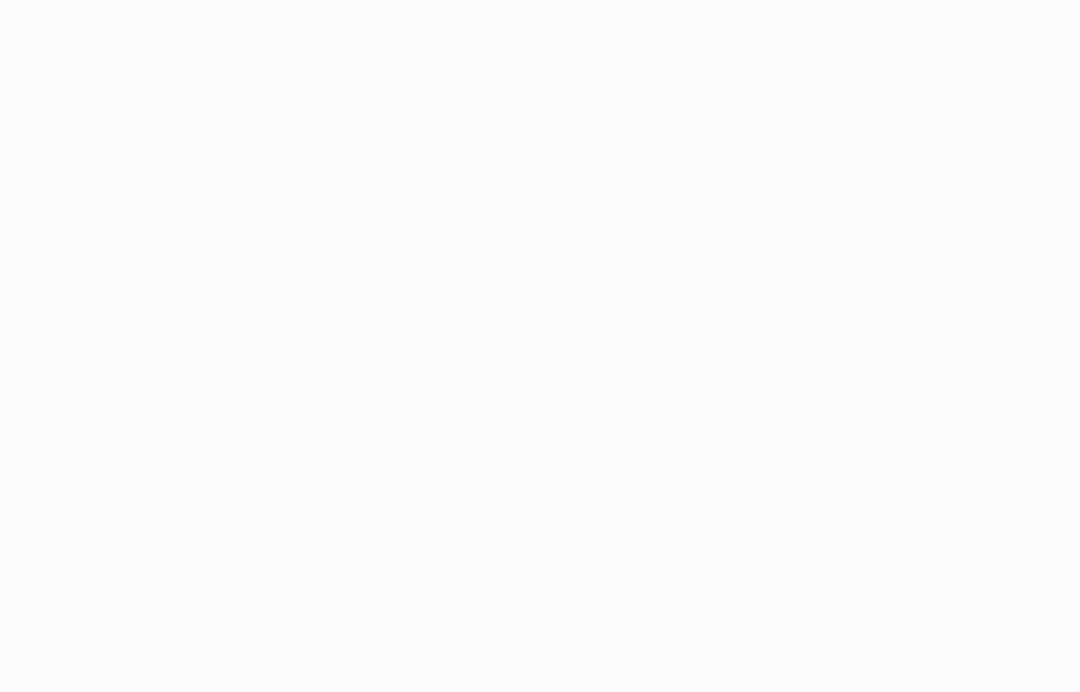 scroll, scrollTop: 0, scrollLeft: 0, axis: both 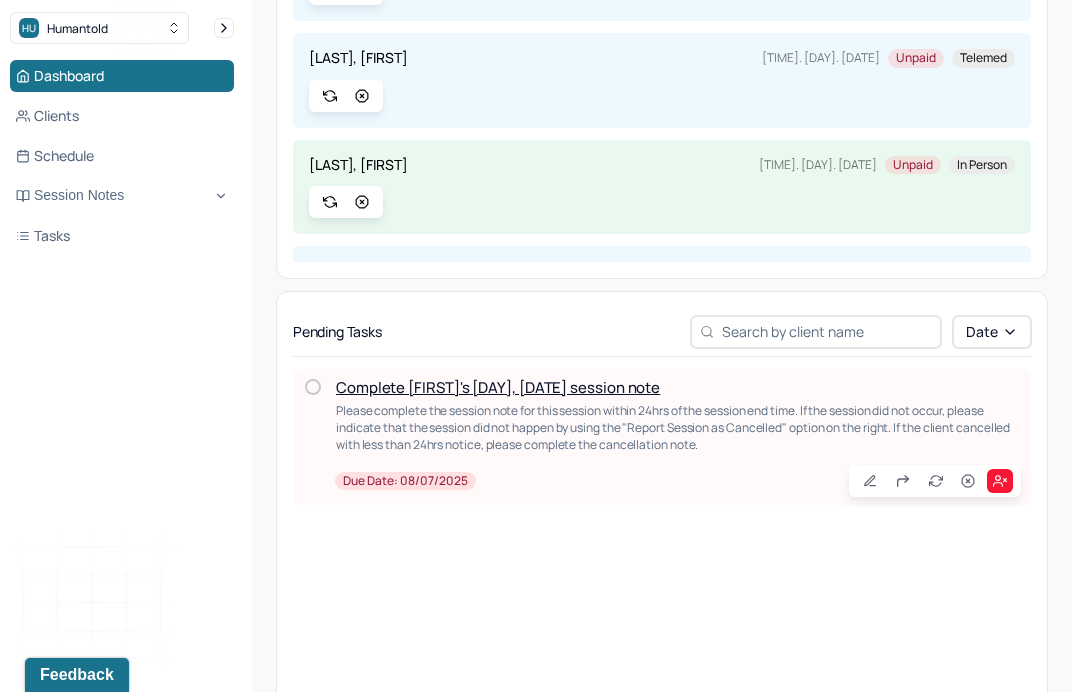 click on "Complete [FIRST]'s [DAY], [DATE] session note" at bounding box center (498, 387) 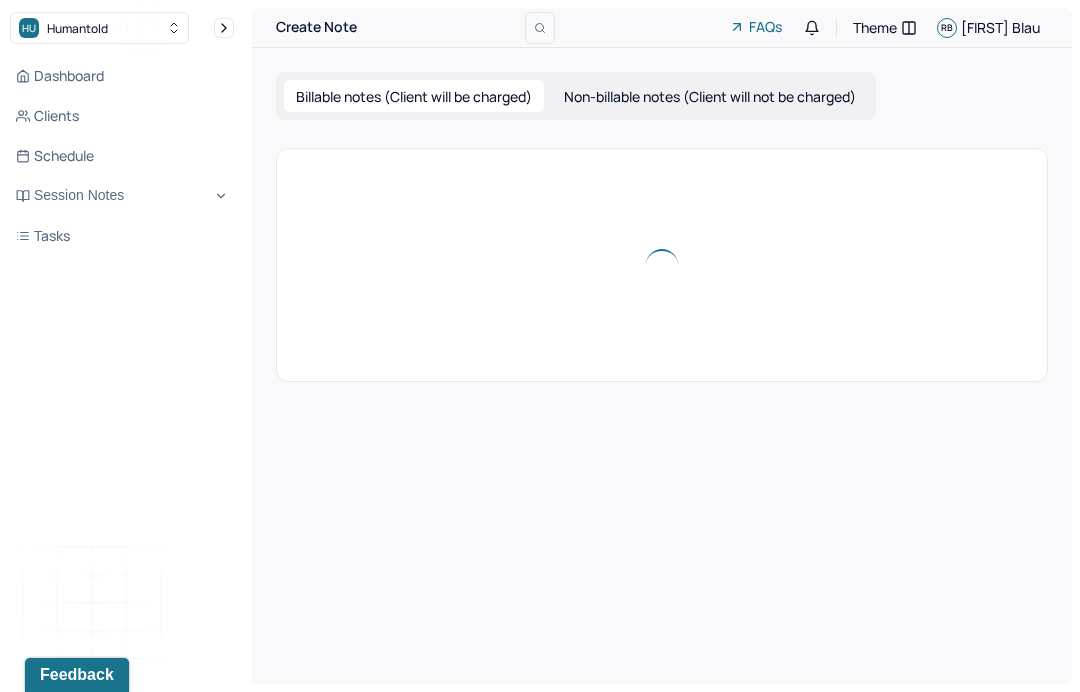 scroll, scrollTop: 0, scrollLeft: 0, axis: both 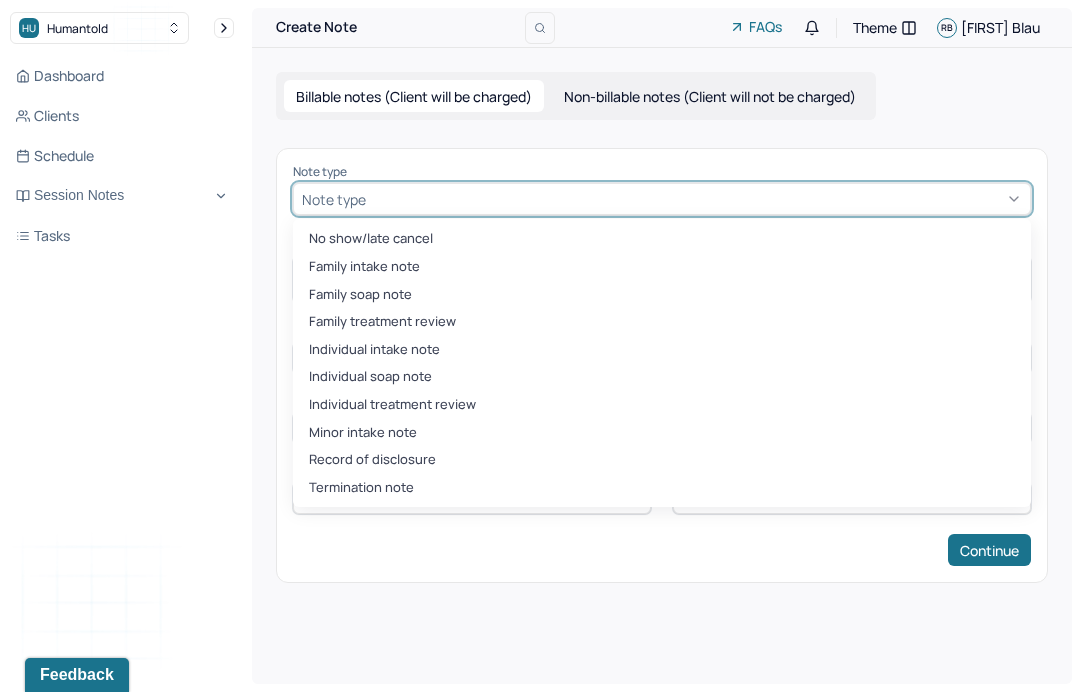 click at bounding box center [696, 199] 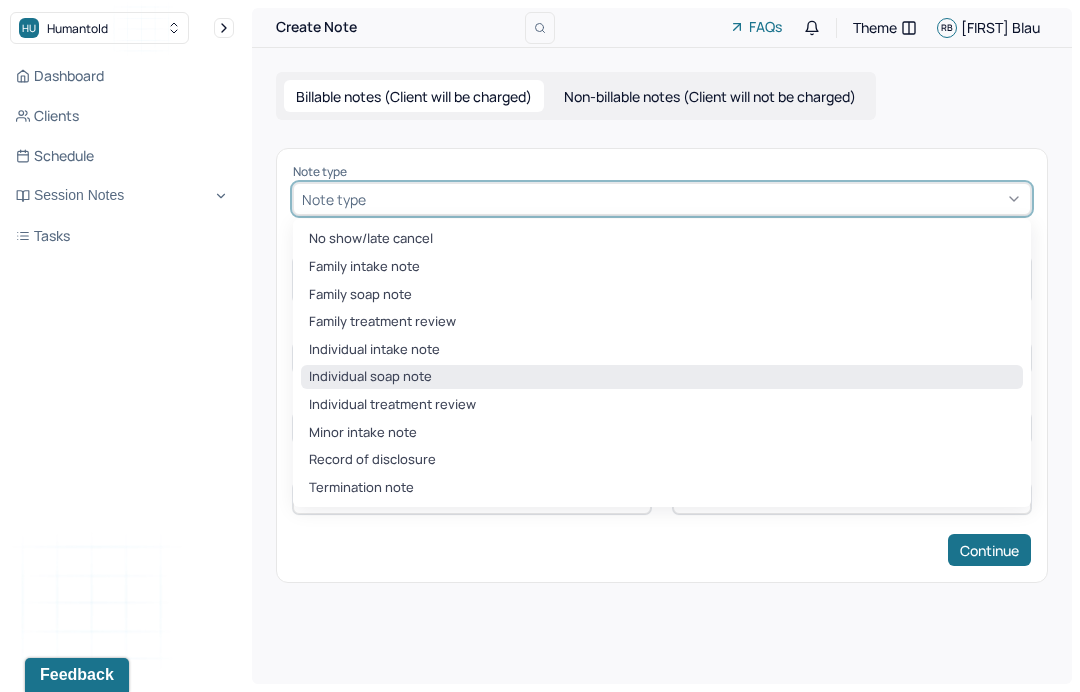click on "Individual soap note" at bounding box center [662, 377] 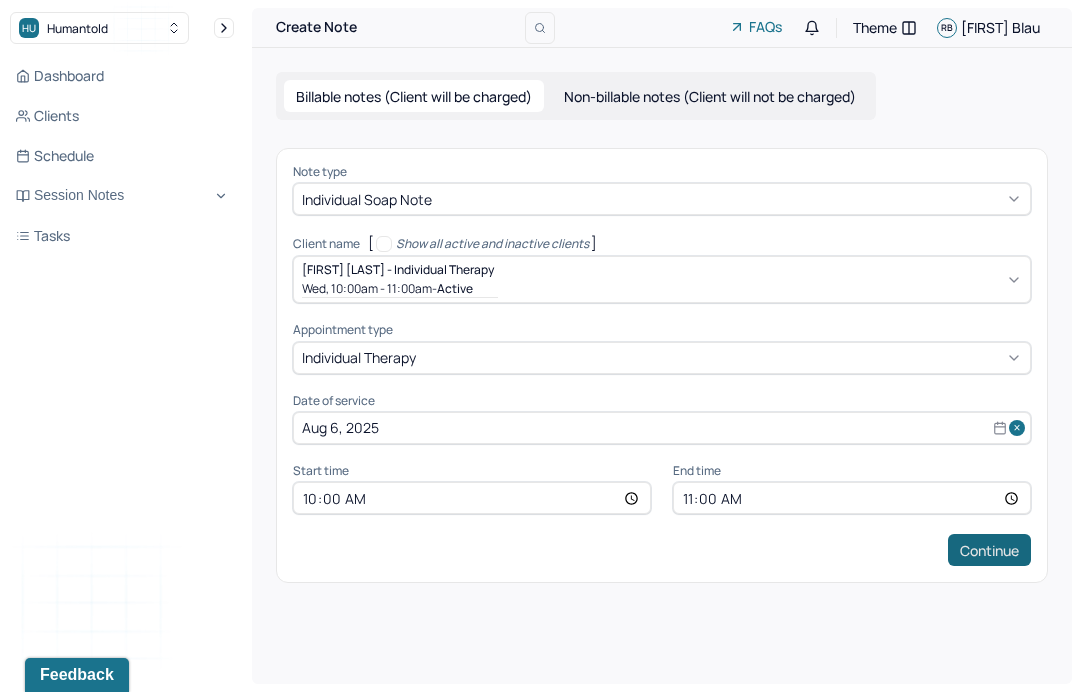 click on "Continue" at bounding box center (989, 550) 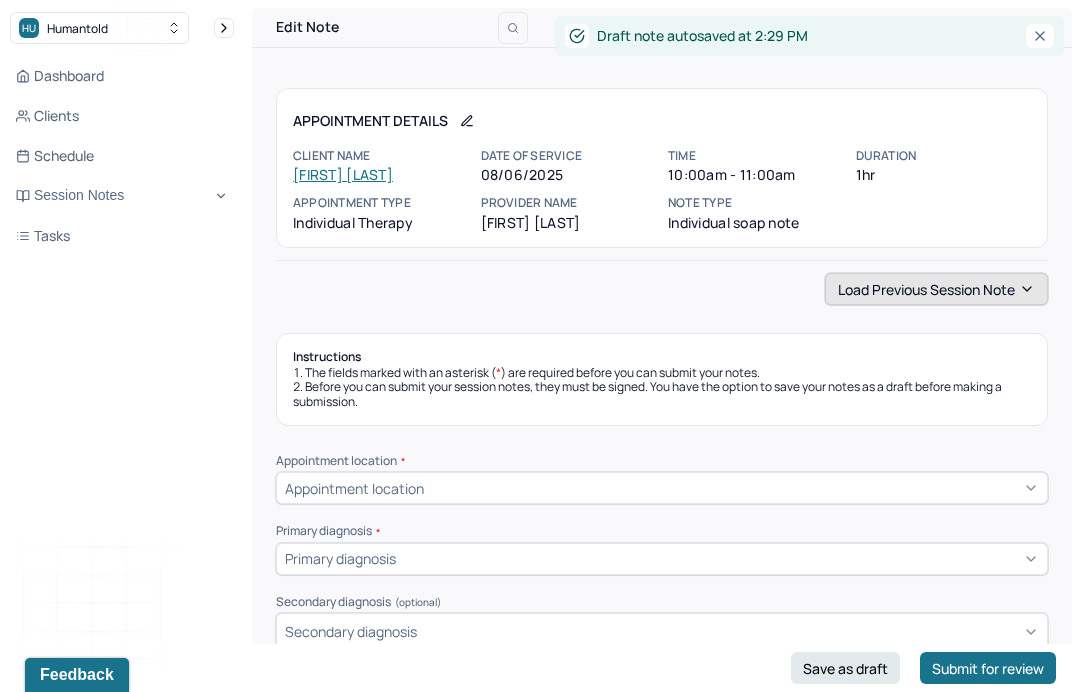 click on "Load previous session note" at bounding box center (936, 289) 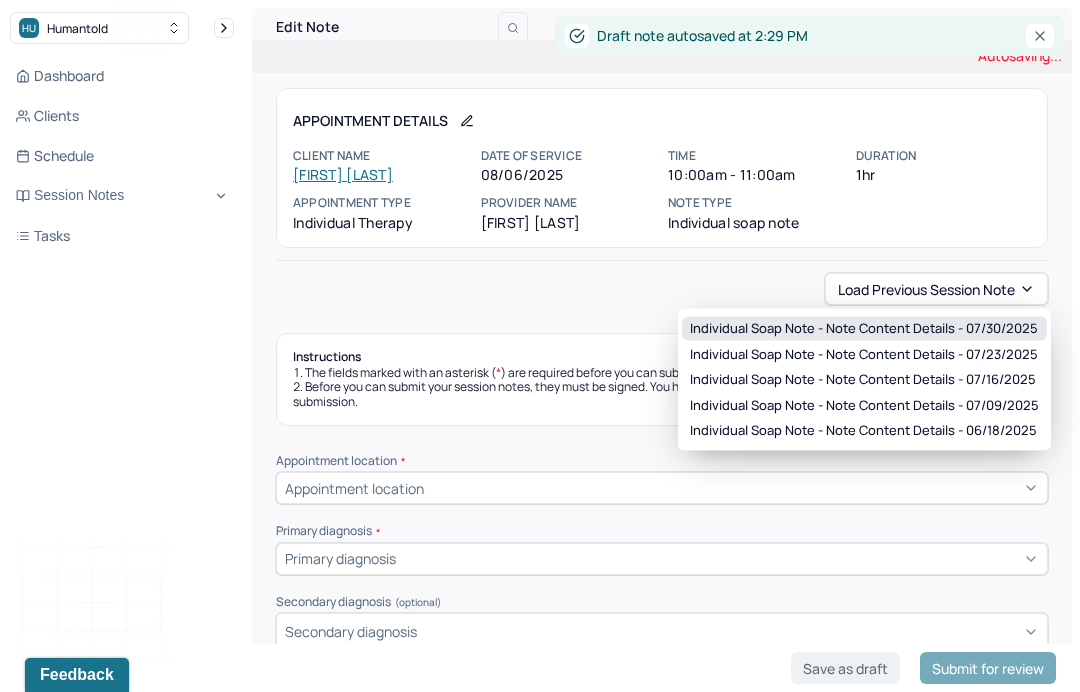 click on "Individual soap note   - Note content Details -   07/30/2025" at bounding box center (864, 329) 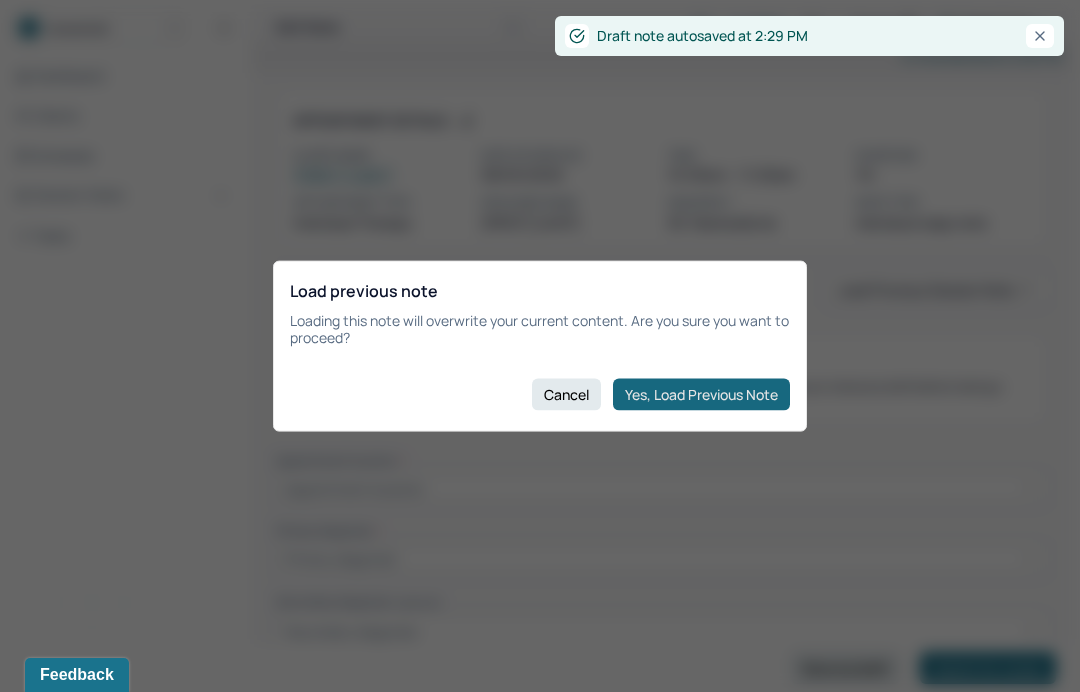click on "Yes, Load Previous Note" at bounding box center [701, 394] 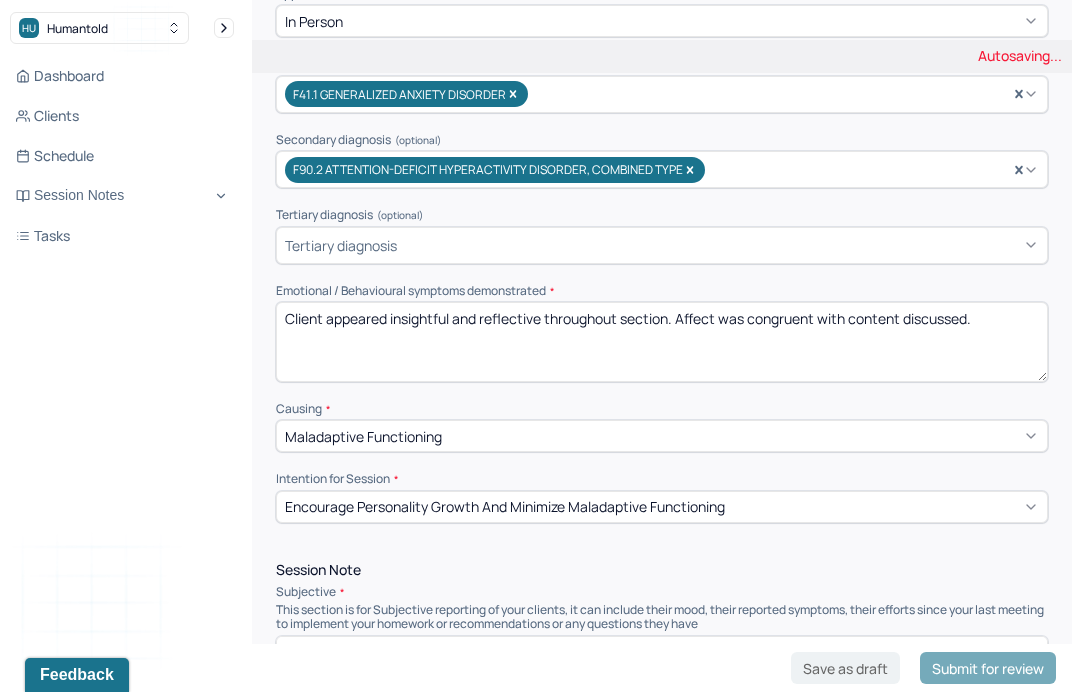 scroll, scrollTop: 468, scrollLeft: 0, axis: vertical 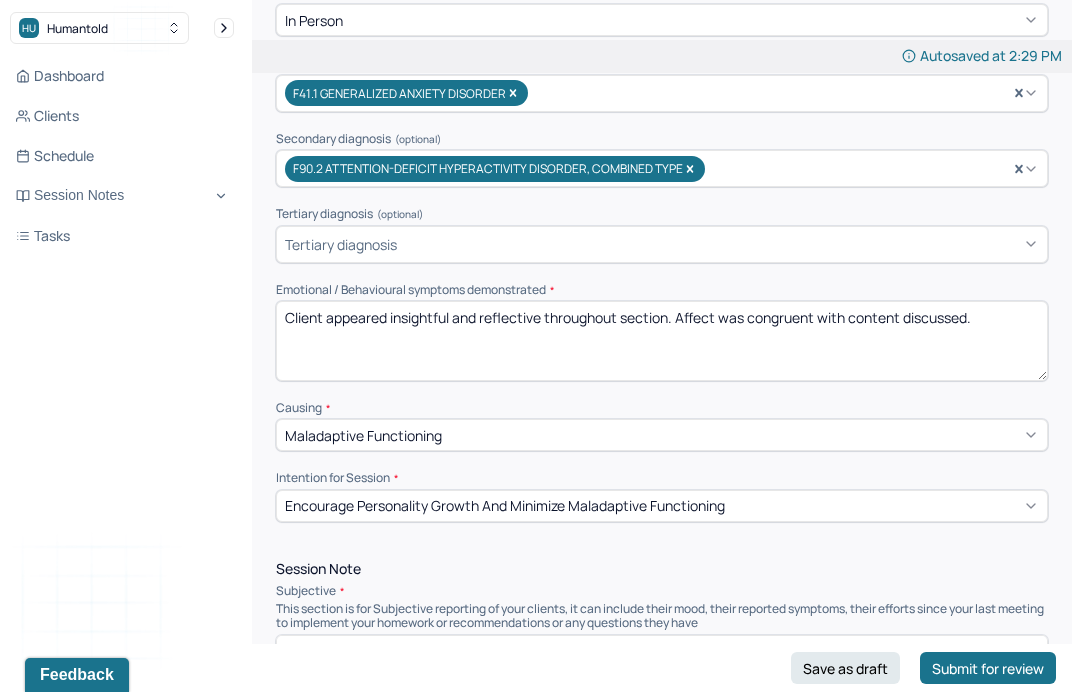 click on "Client appeared insightful and reflective throughout section. Affect was congruent with content discussed." at bounding box center (662, 341) 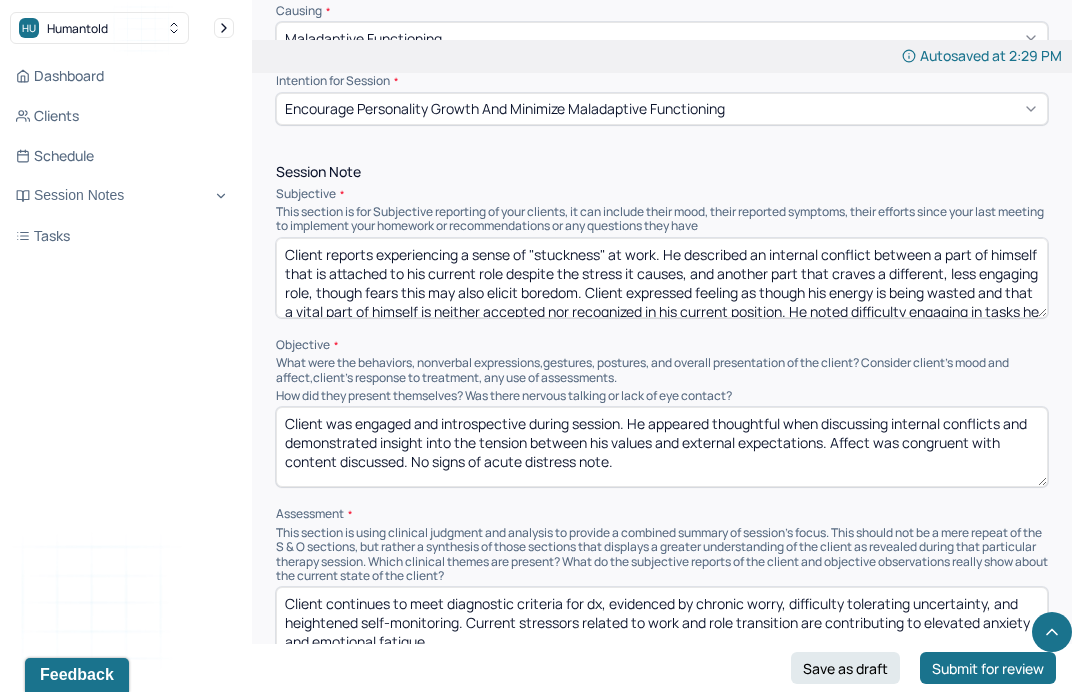 scroll, scrollTop: 876, scrollLeft: 0, axis: vertical 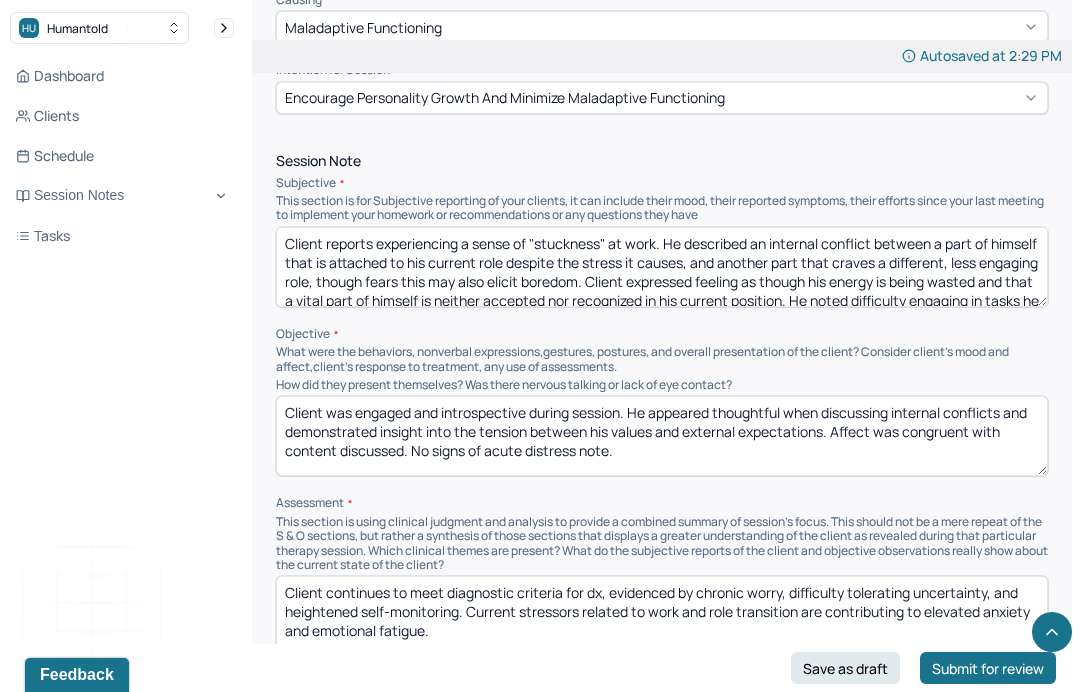 type 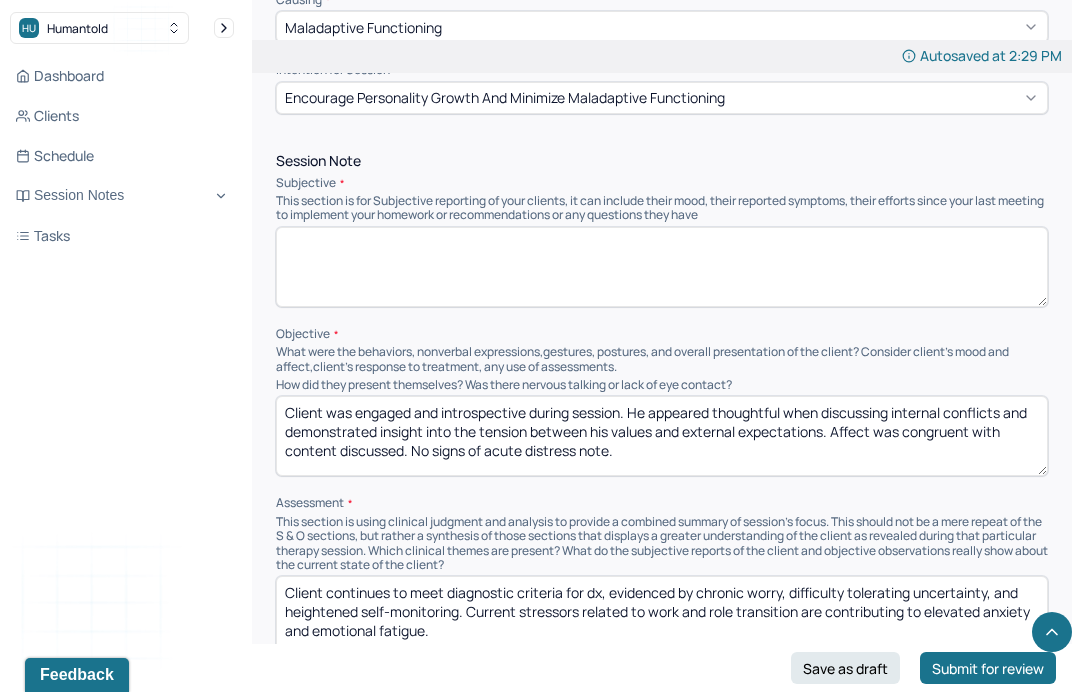 type 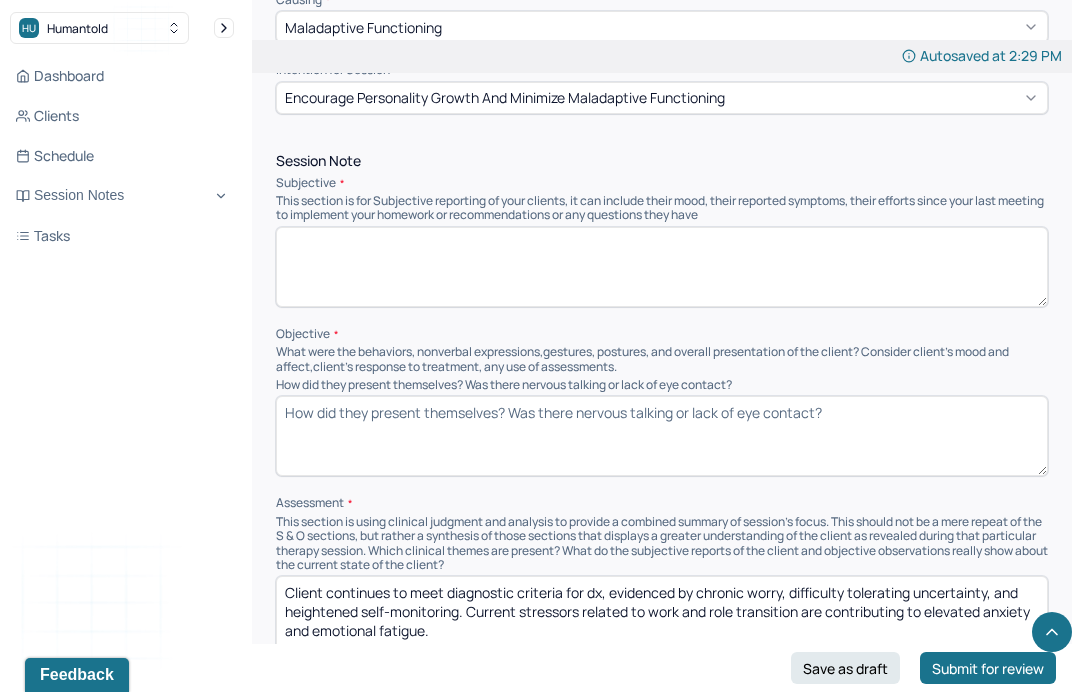 scroll, scrollTop: 1124, scrollLeft: 0, axis: vertical 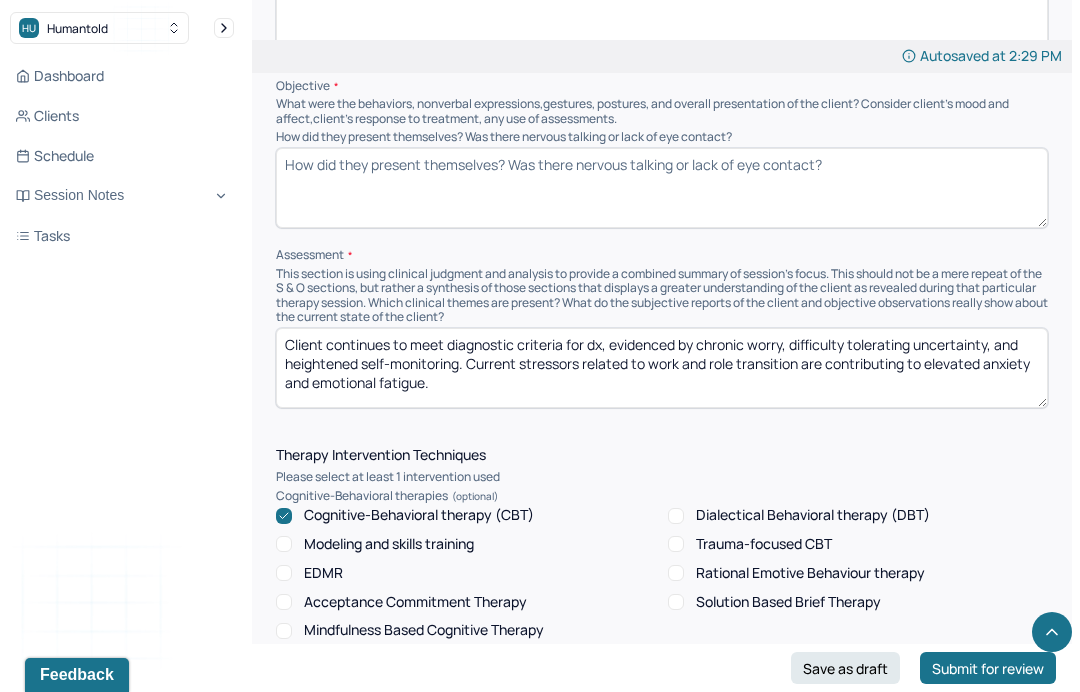 type 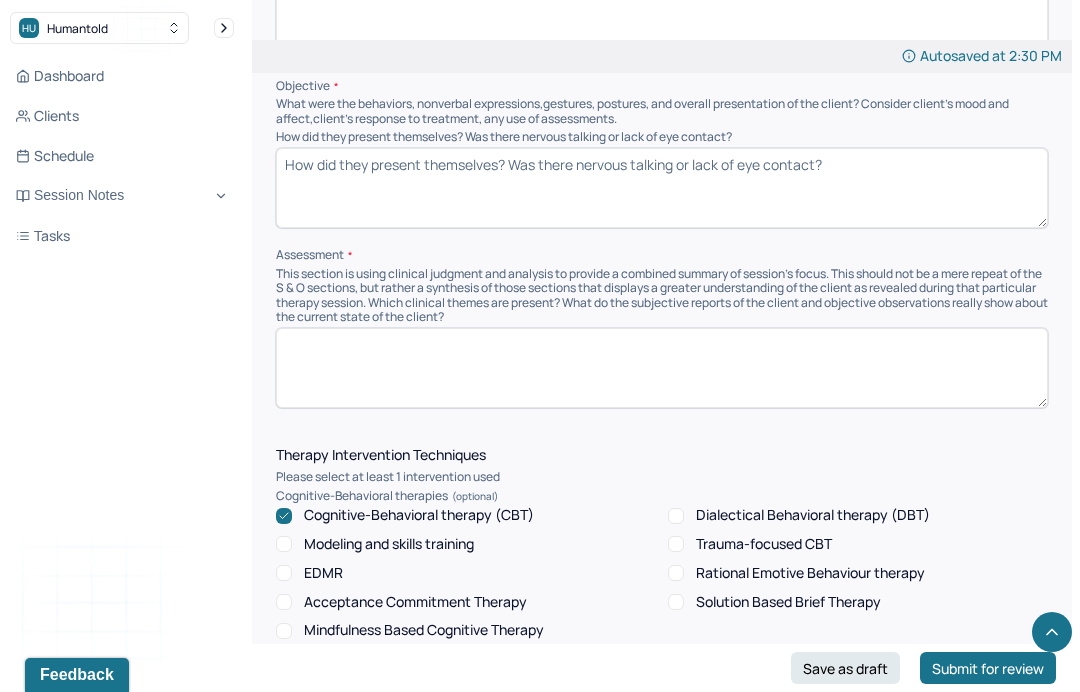 type 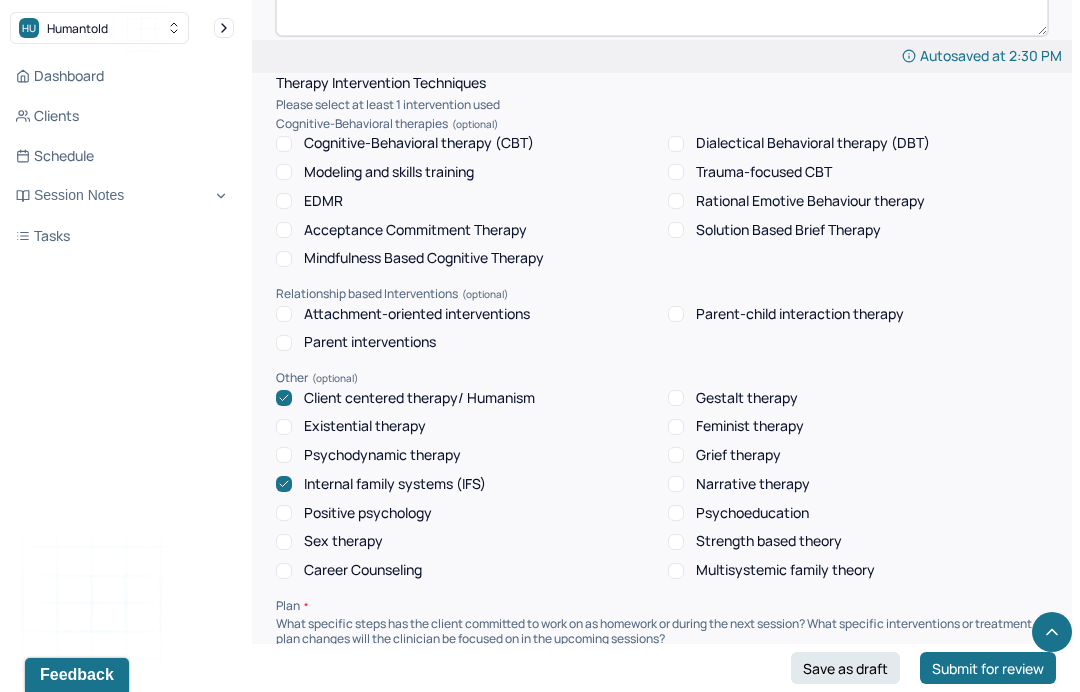 scroll, scrollTop: 1497, scrollLeft: 0, axis: vertical 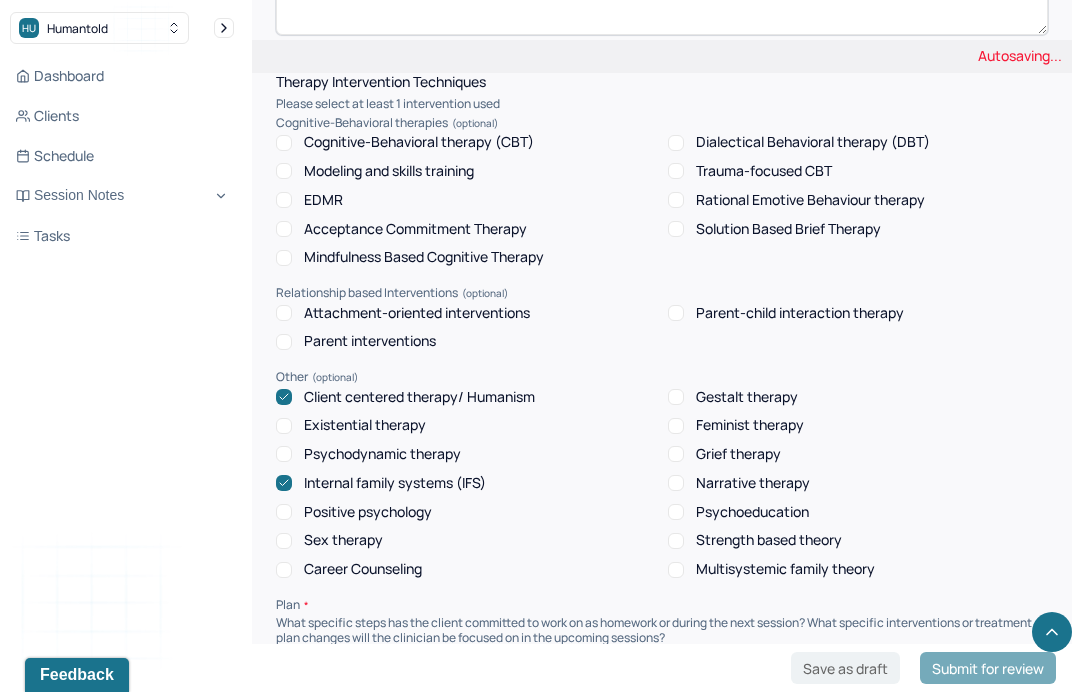 click on "Client centered therapy/ Humanism" at bounding box center (419, 397) 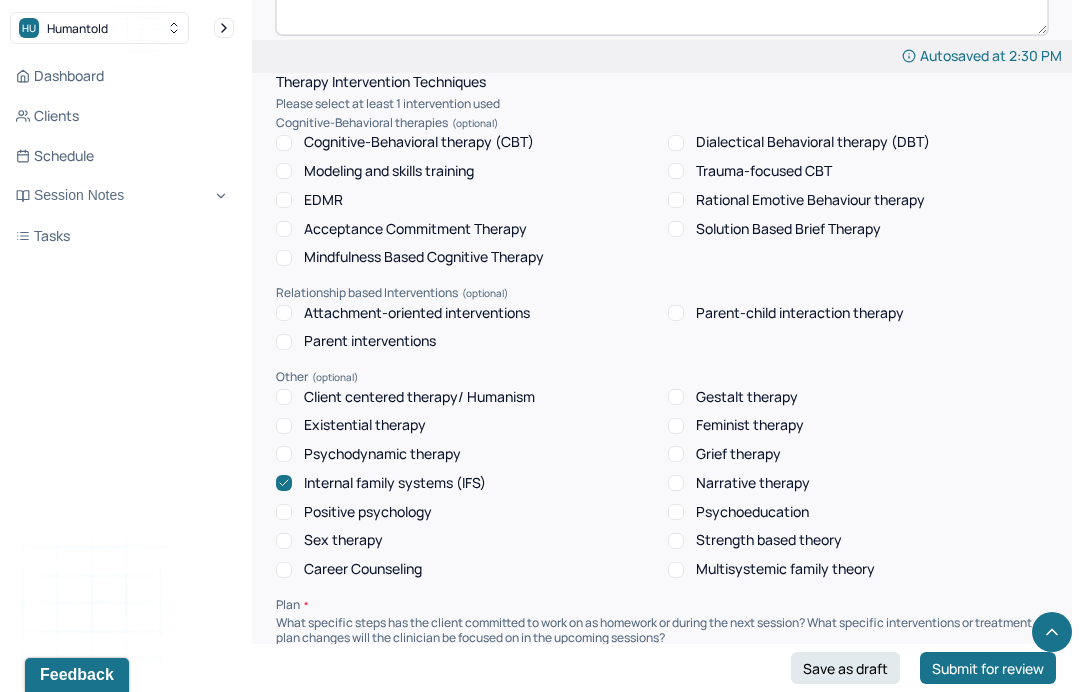 click on "Internal family systems (IFS)" at bounding box center (395, 483) 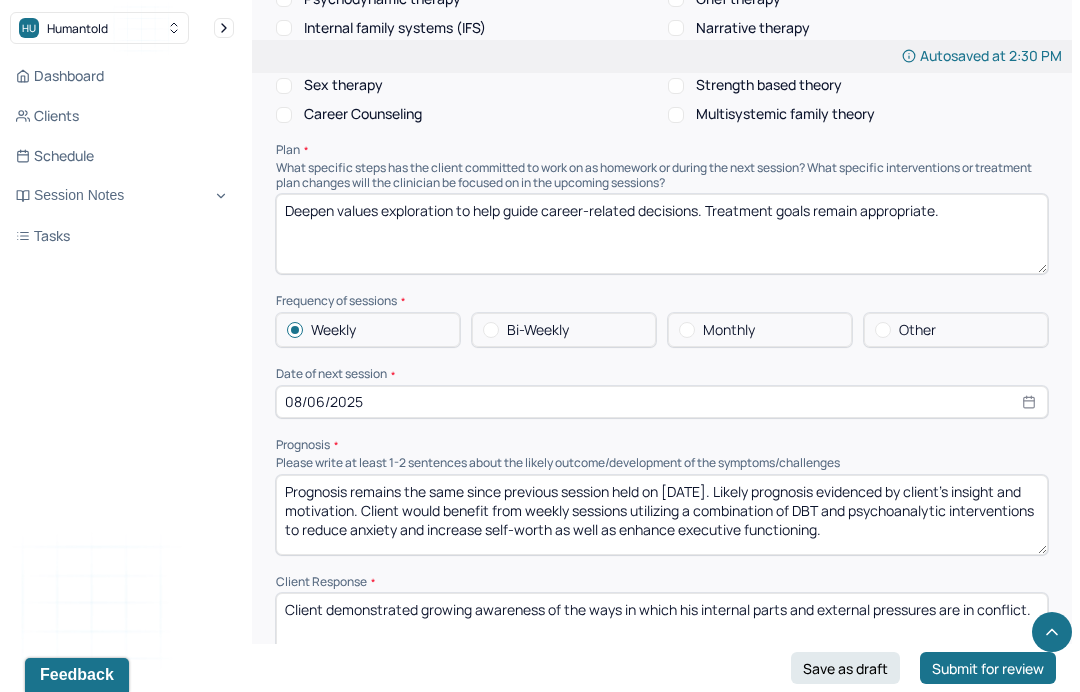 scroll, scrollTop: 1953, scrollLeft: 0, axis: vertical 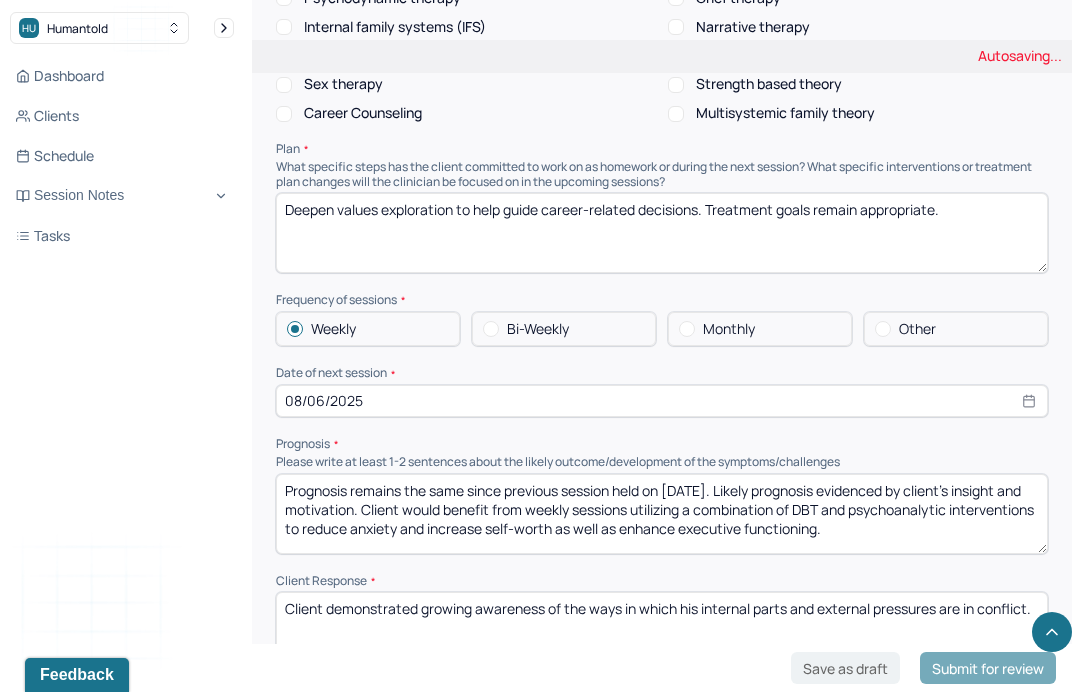 click on "Deepen values exploration to help guide career-related decisions. Treatment goals remain appropriate." at bounding box center [662, 233] 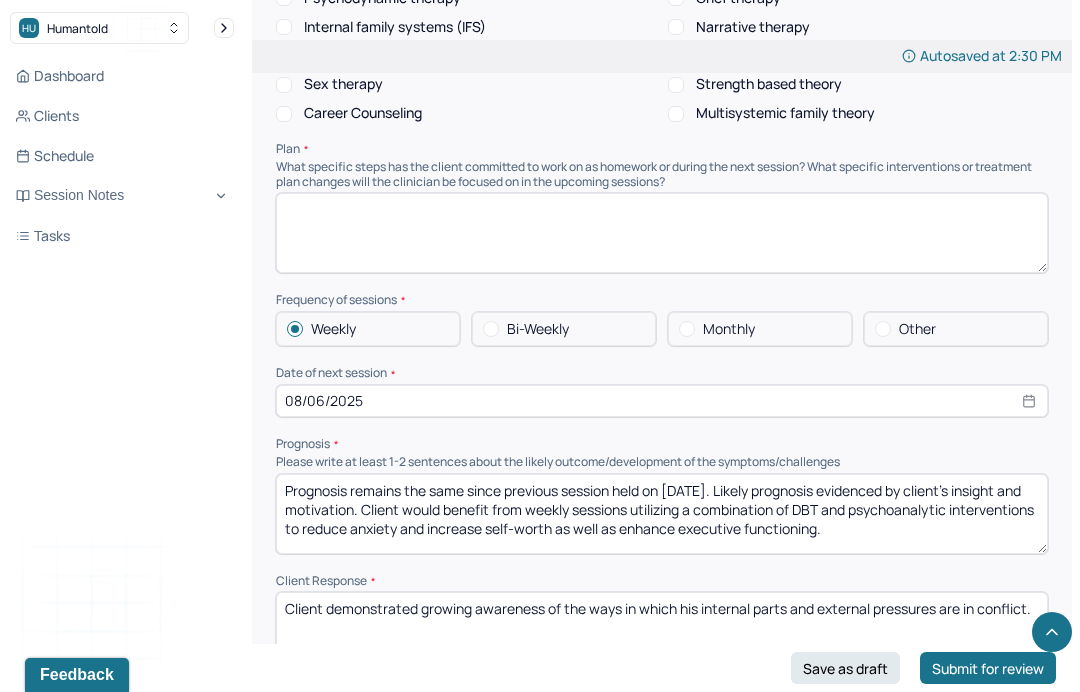 type 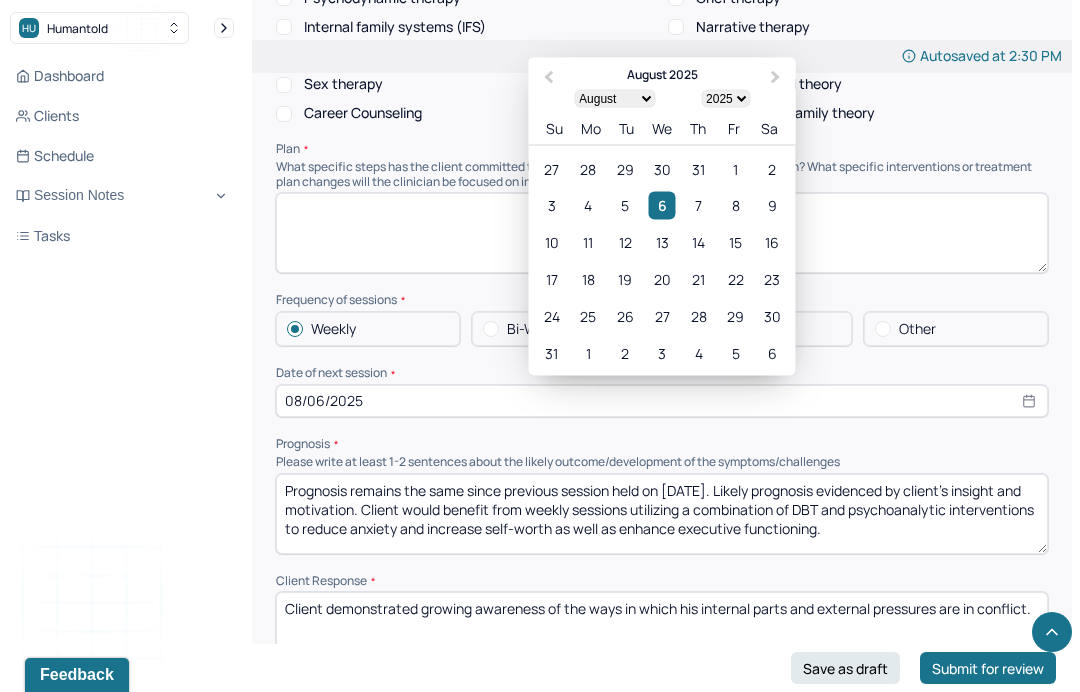 click on "10 11 12 13 14 15 16" at bounding box center [661, 242] 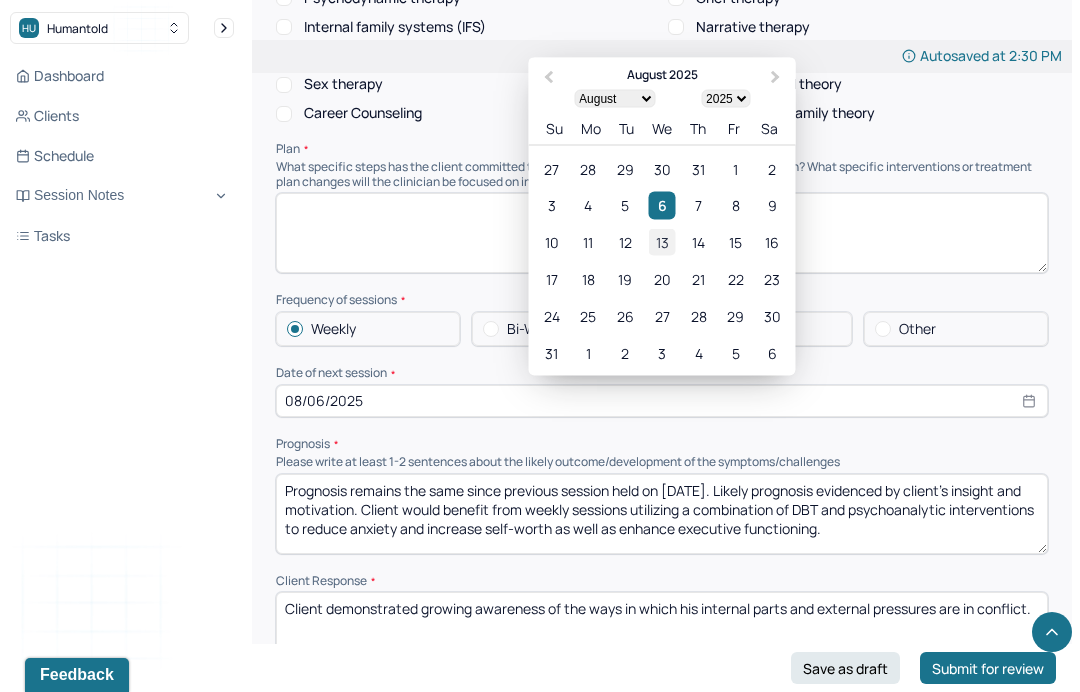 click on "13" at bounding box center (661, 242) 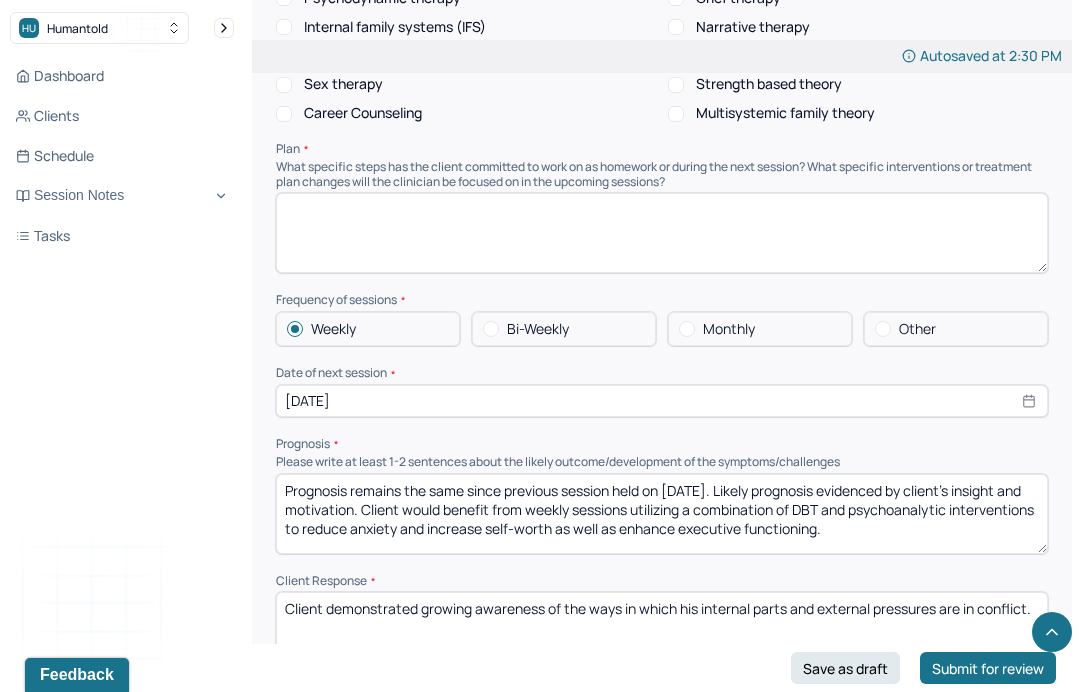 scroll, scrollTop: 0, scrollLeft: 0, axis: both 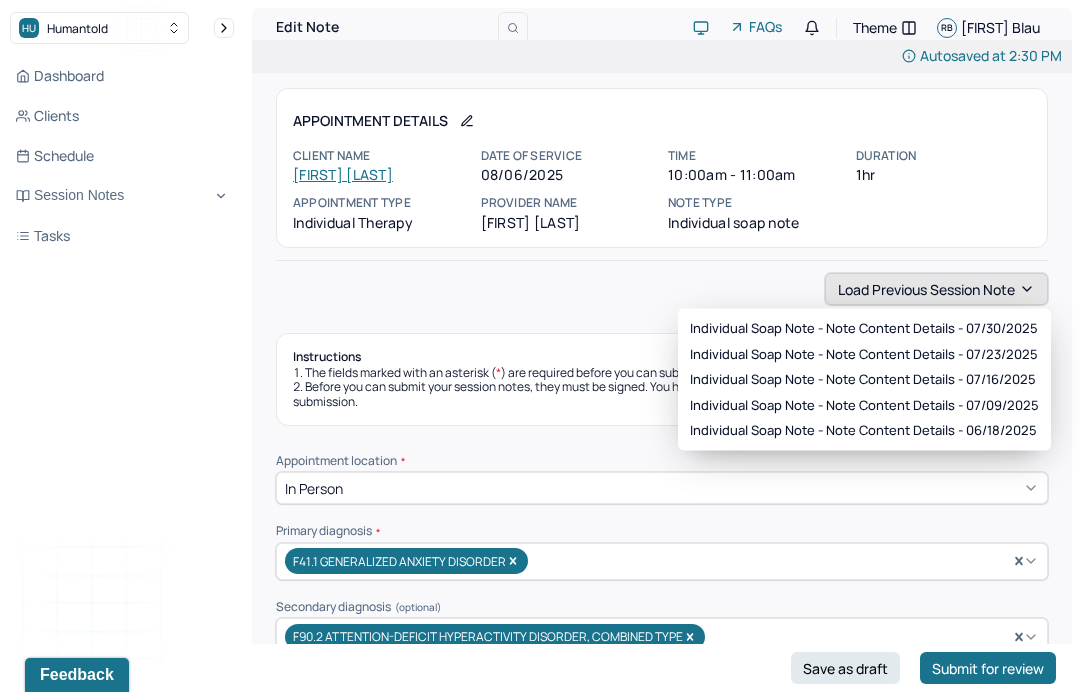 click on "Load previous session note" at bounding box center (936, 289) 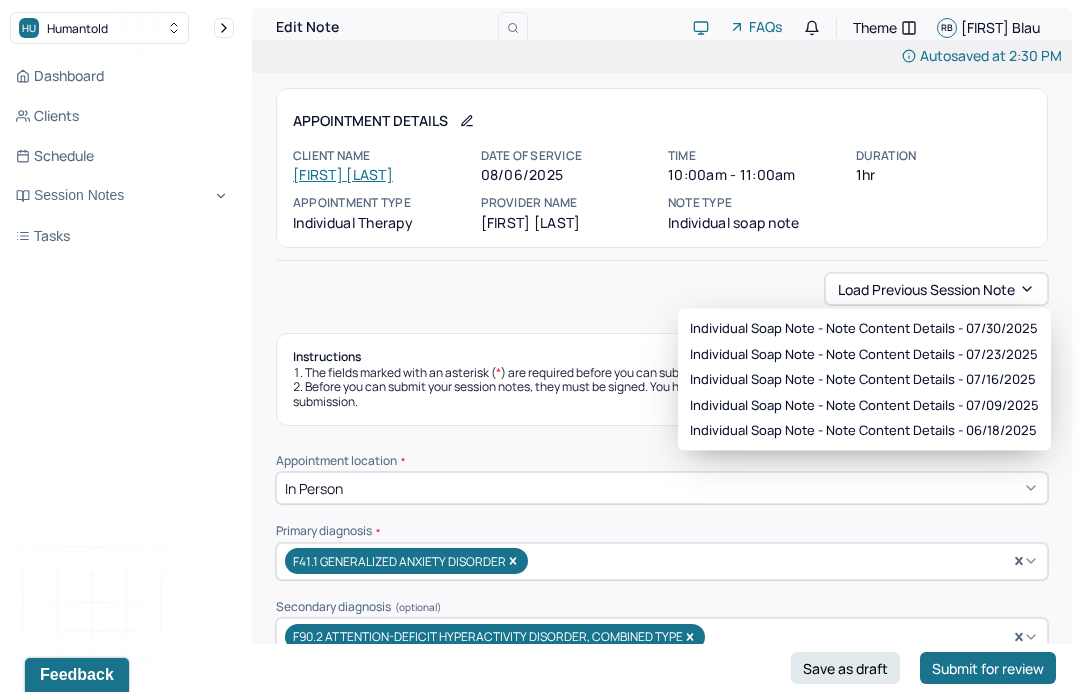 click on "Before you can submit your session notes, they must be signed. You have the option to save your notes as a draft before making a submission." at bounding box center (662, 394) 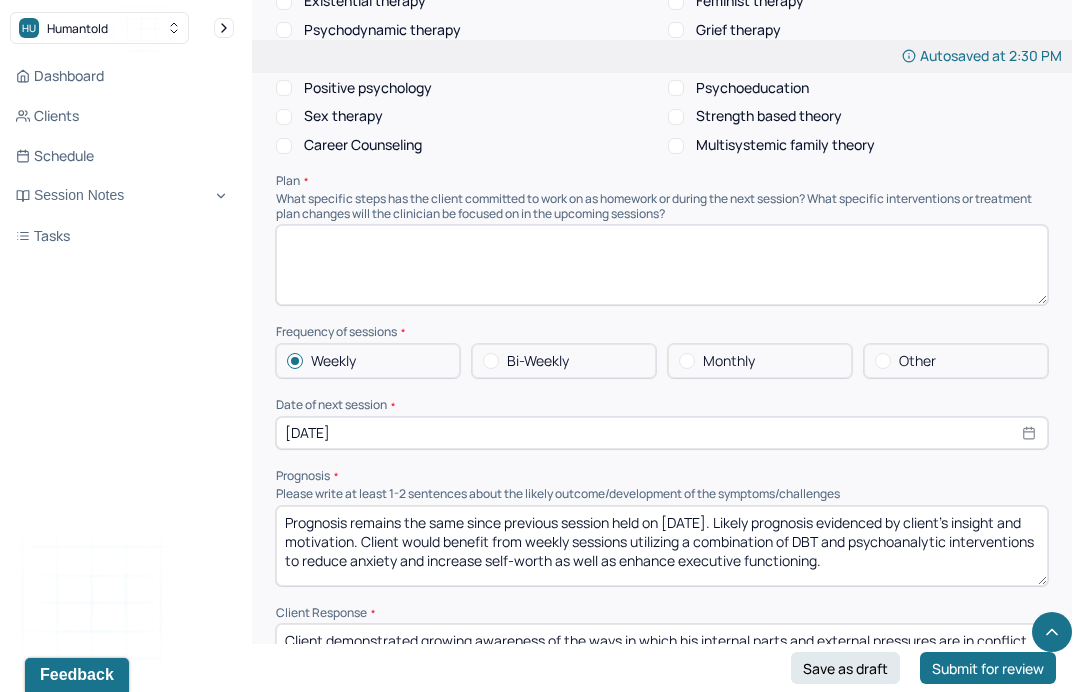 scroll, scrollTop: 2046, scrollLeft: 0, axis: vertical 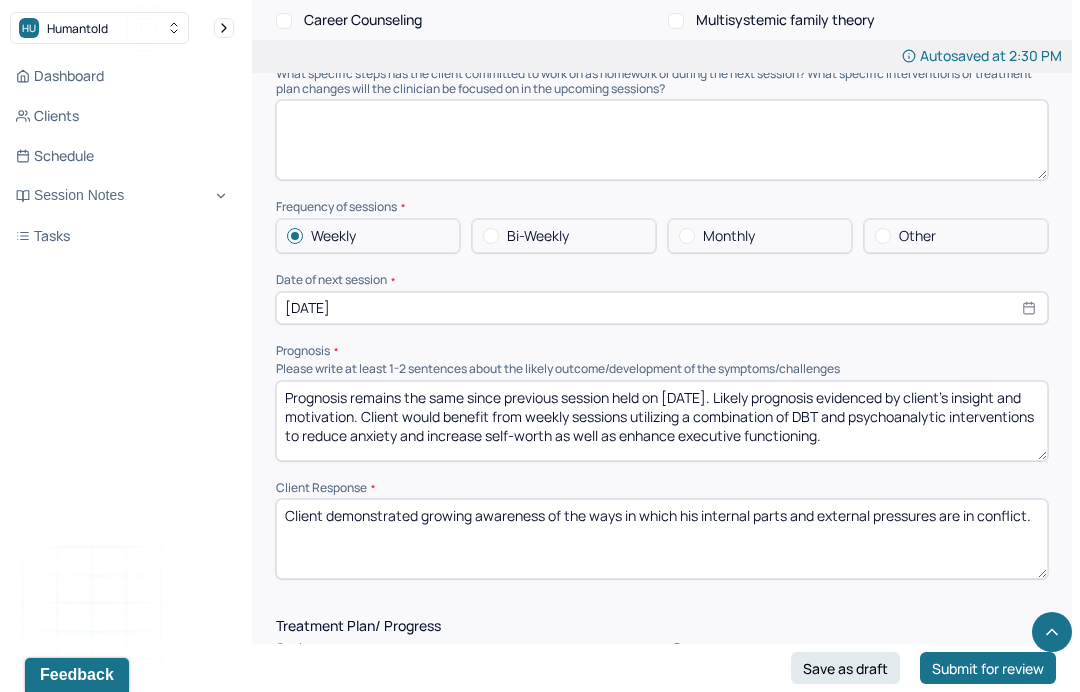 click on "Prognosis remains the same since previous session held on [DATE]. Likely prognosis evidenced by client's insight and motivation. Client would benefit from weekly sessions utilizing a combination of DBT and psychoanalytic interventions to reduce anxiety and increase self-worth as well as enhance executive functioning." at bounding box center [662, 421] 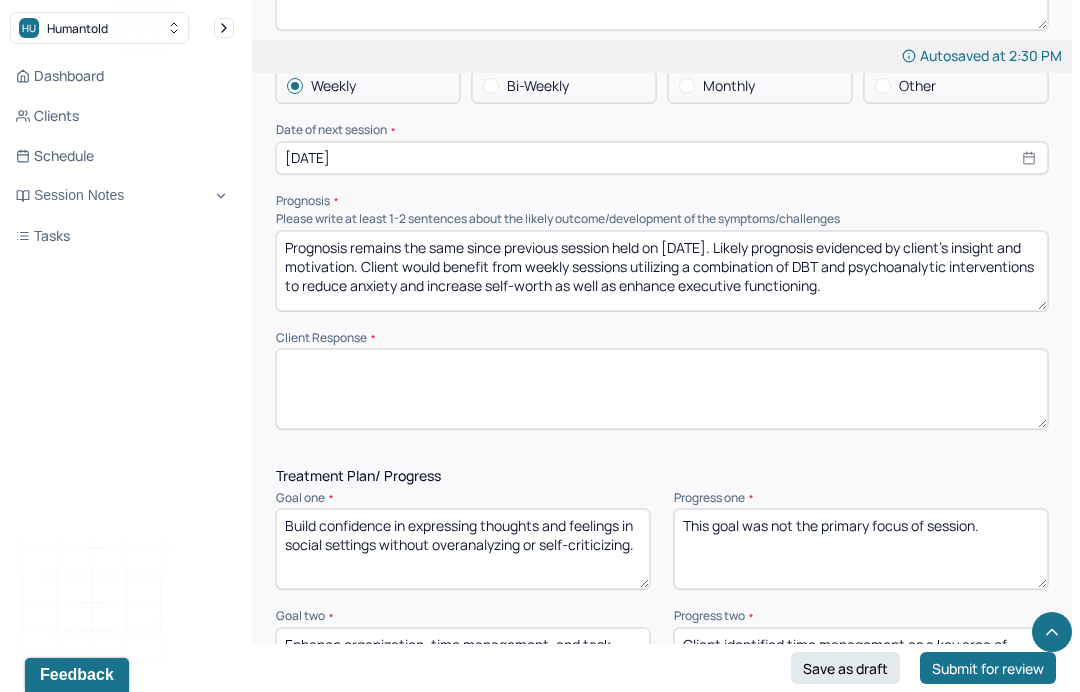 scroll, scrollTop: 2421, scrollLeft: 0, axis: vertical 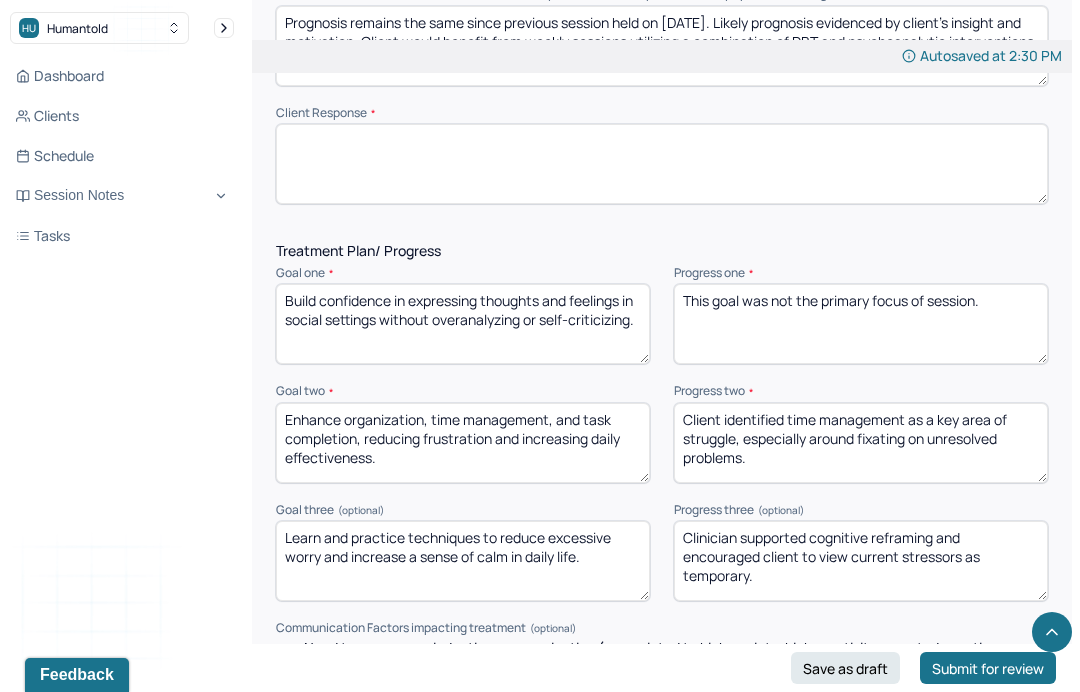 type 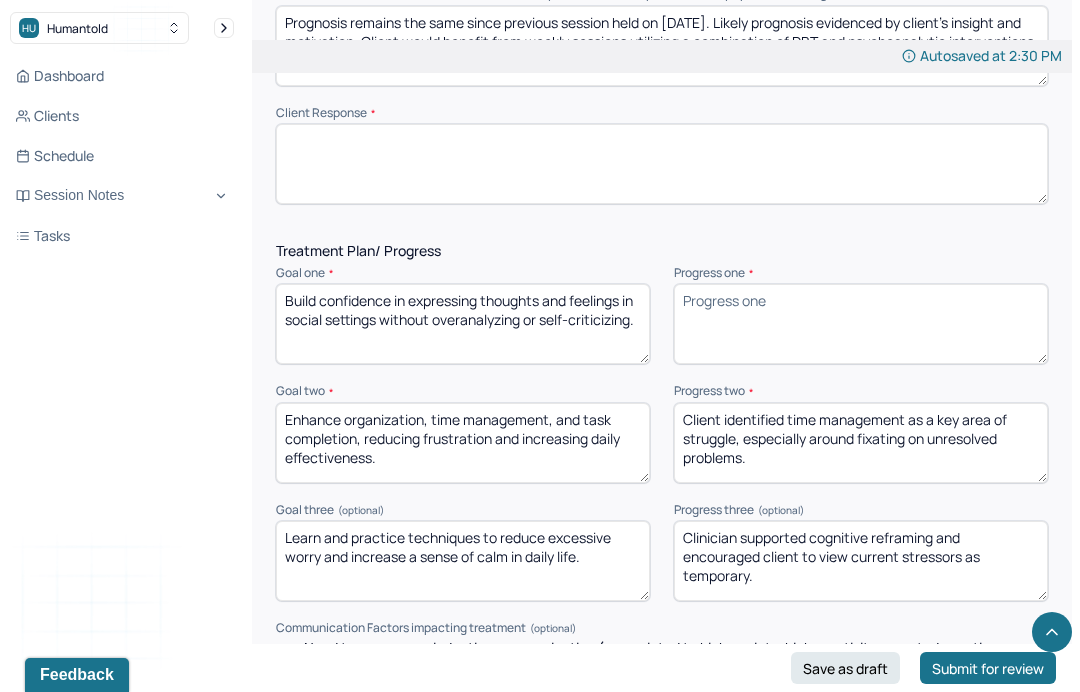 type 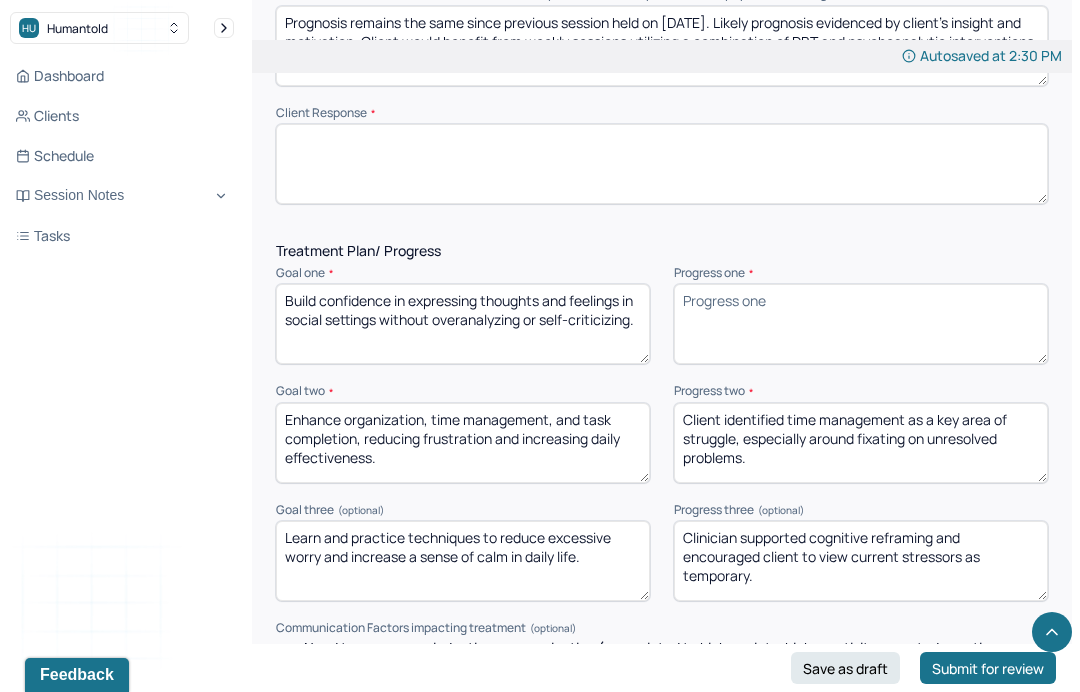 click on "Client identified time management as a key area of struggle, especially around fixating on unresolved problems." at bounding box center (861, 443) 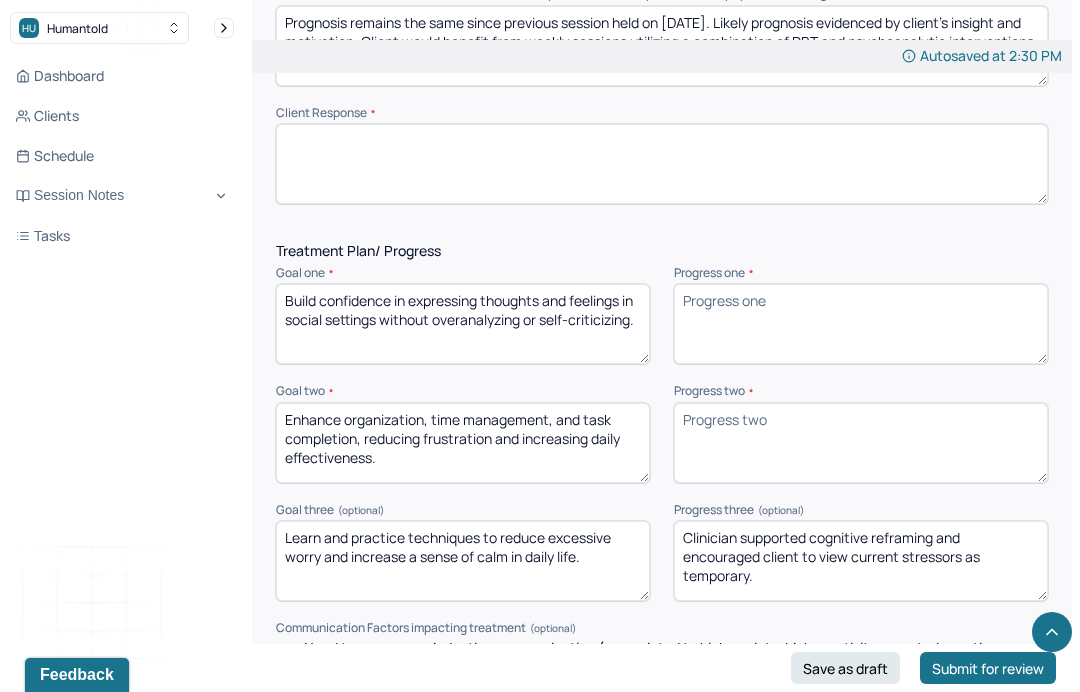 type 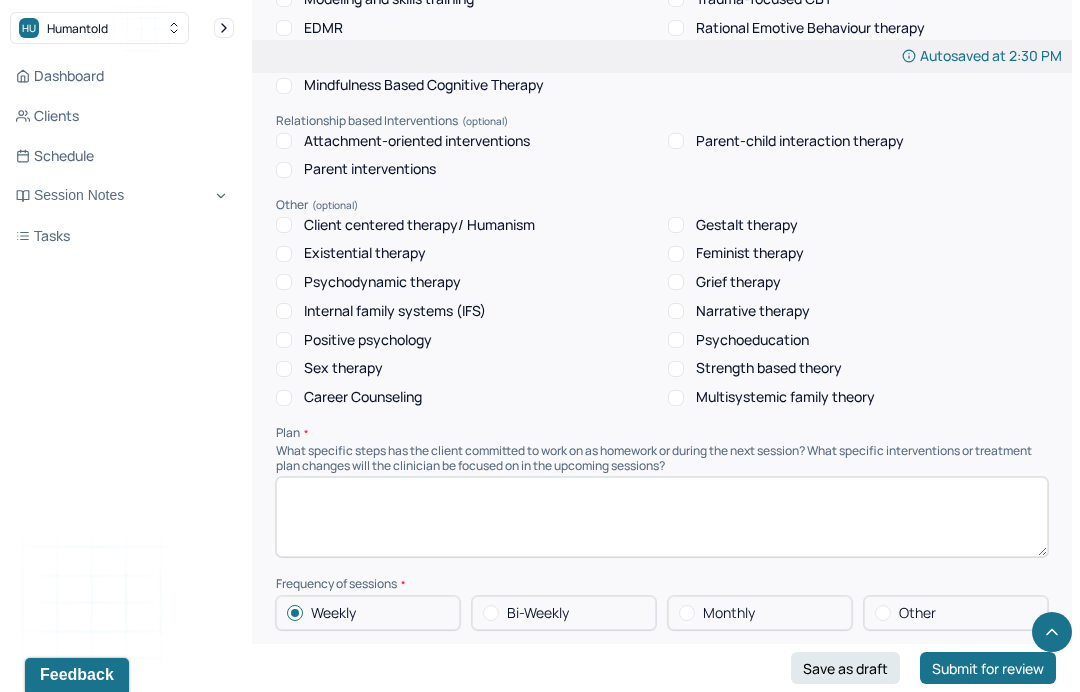 scroll, scrollTop: 670, scrollLeft: 0, axis: vertical 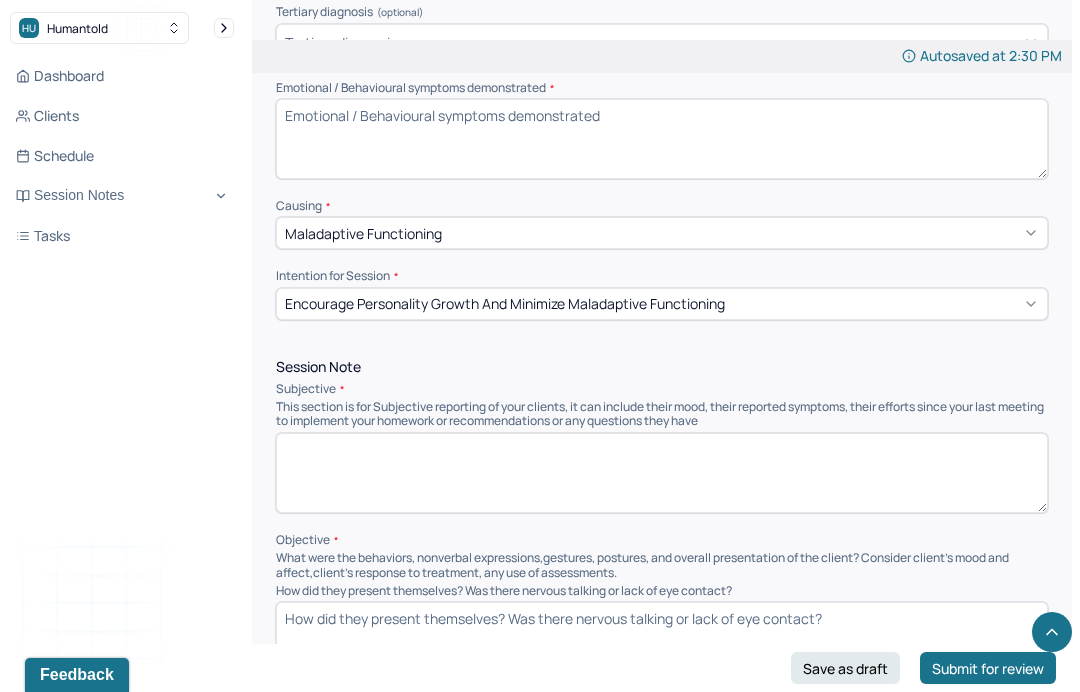 type 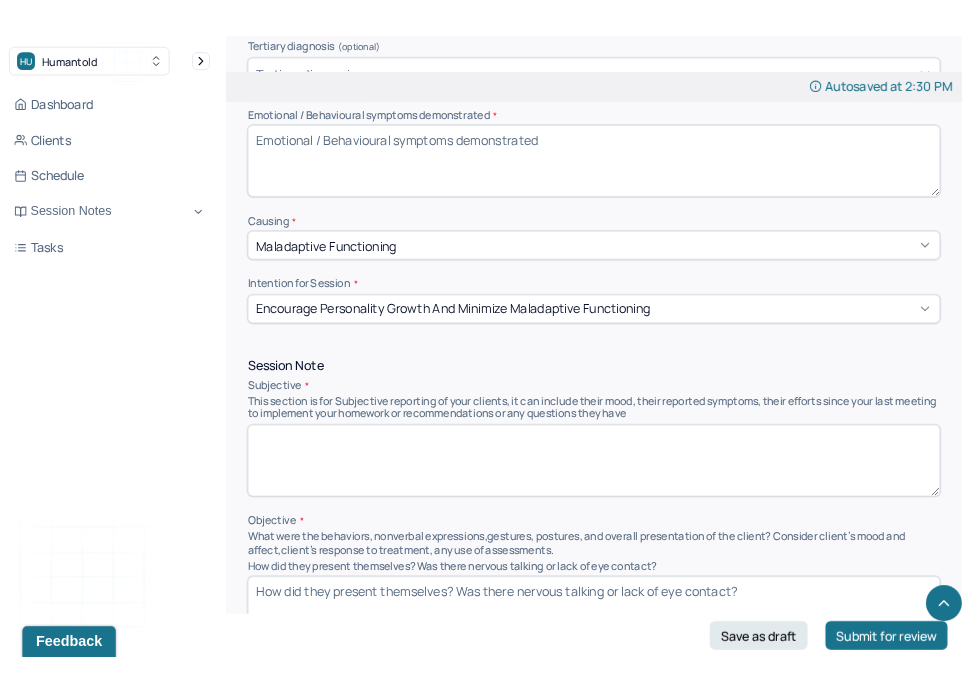 scroll, scrollTop: 717, scrollLeft: 0, axis: vertical 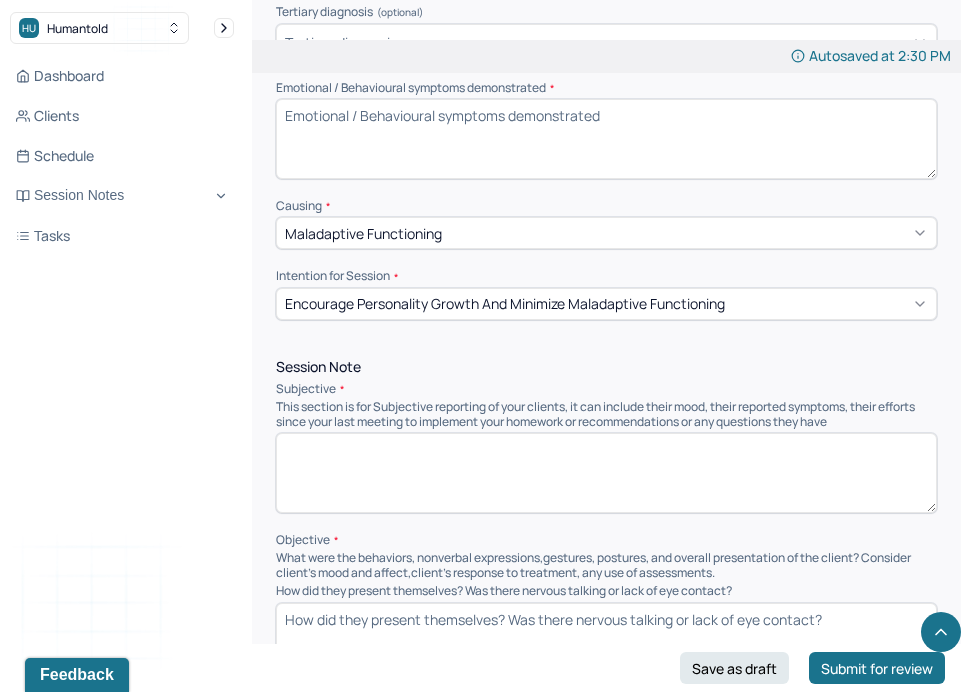 click at bounding box center (606, 473) 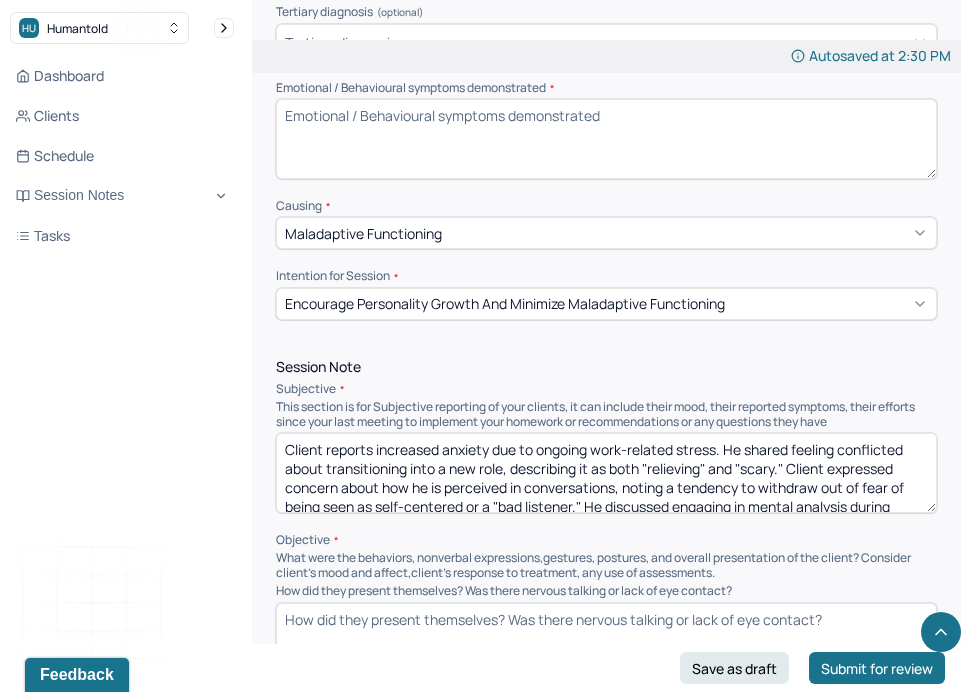 scroll, scrollTop: 28, scrollLeft: 0, axis: vertical 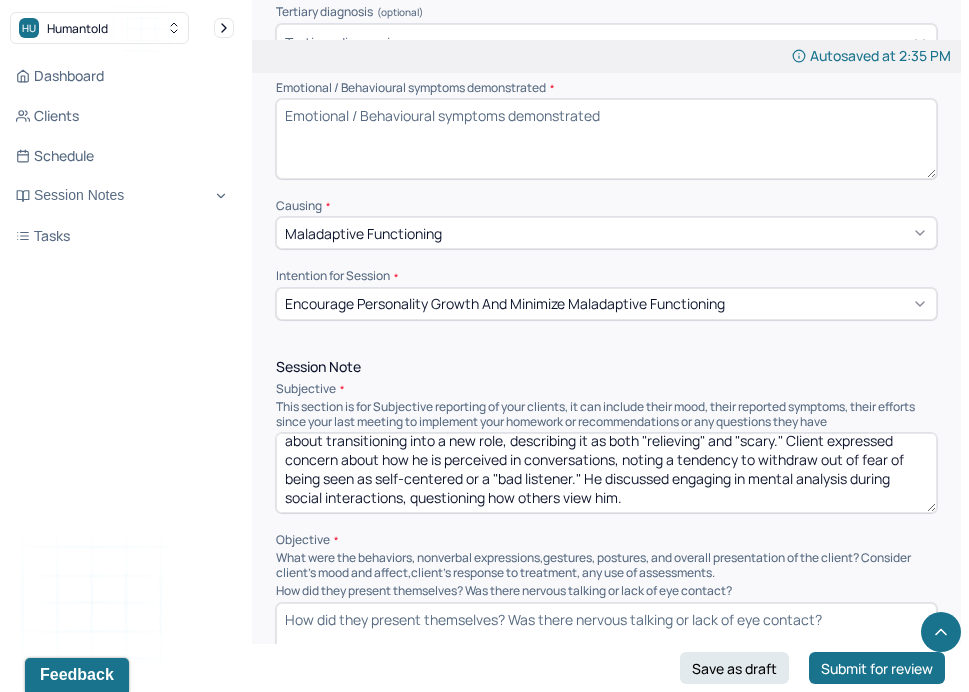 type on "Client reports increased anxiety due to ongoing work-related stress. He shared feeling conflicted about transitioning into a new role, describing it as both "relieving" and "scary." Client expressed concern about how he is perceived in conversations, noting a tendency to withdraw out of fear of being seen as self-centered or a "bad listener." He discussed engaging in mental analysis during social interactions, questioning how others view him." 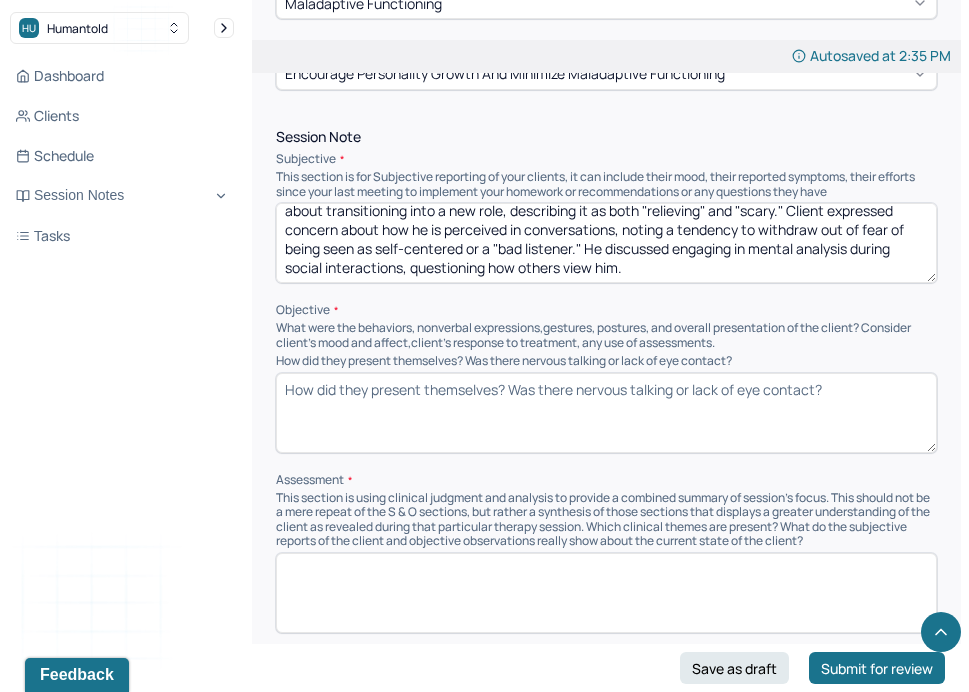 scroll, scrollTop: 949, scrollLeft: 0, axis: vertical 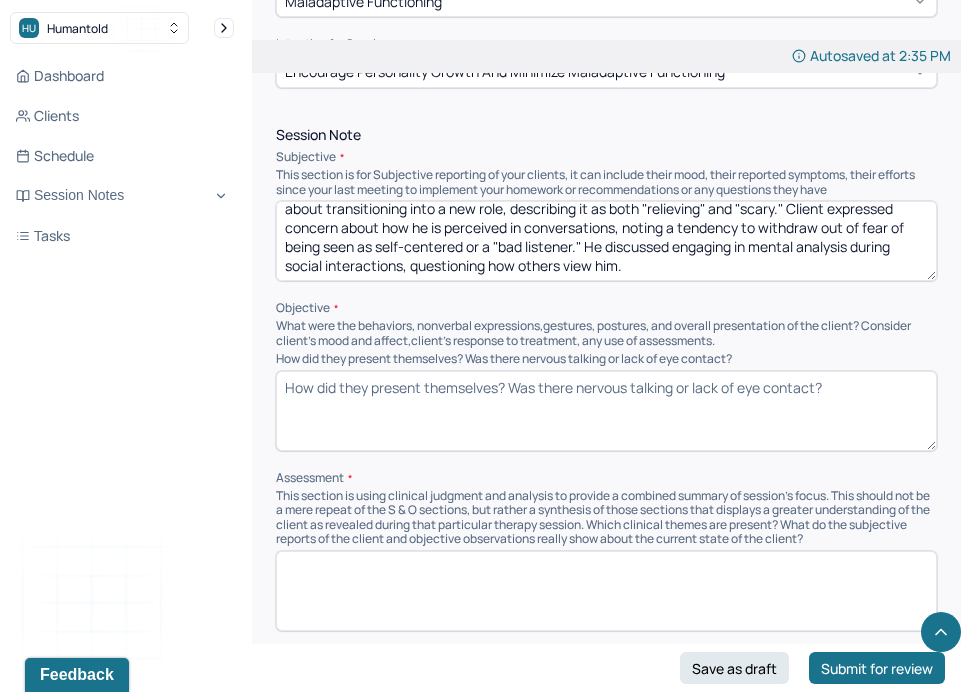 click on "How did they present themselves? Was there nervous talking or lack of eye contact?" at bounding box center [606, 411] 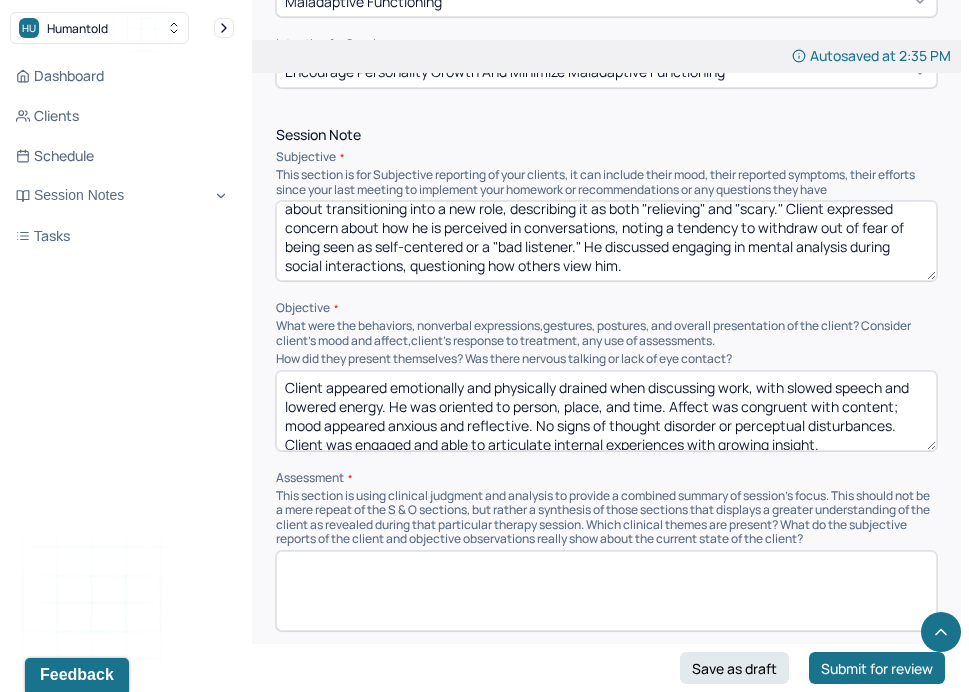 scroll, scrollTop: 3, scrollLeft: 0, axis: vertical 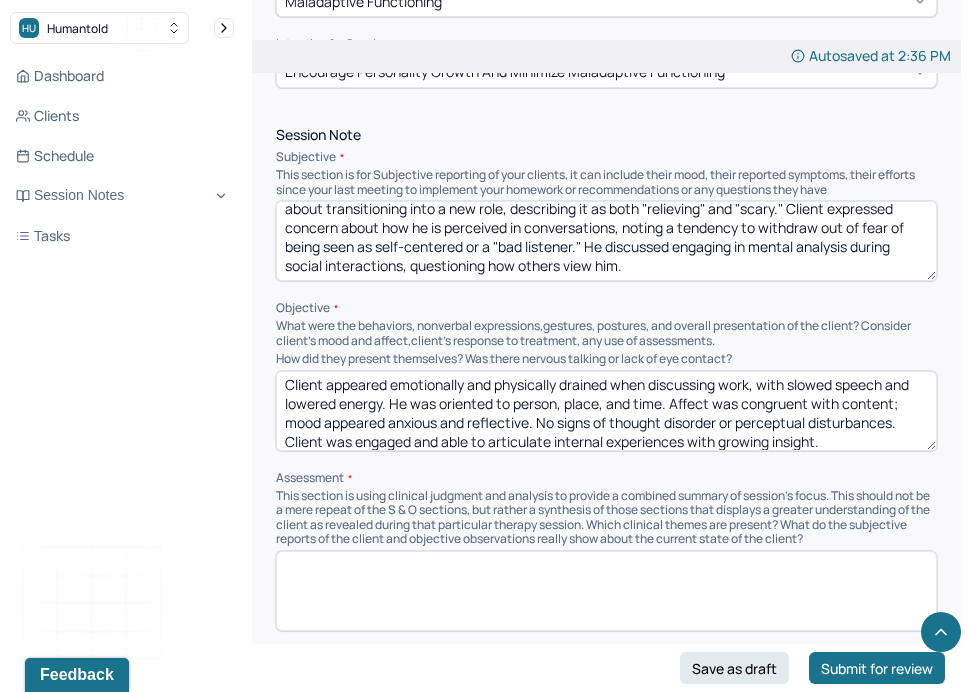 drag, startPoint x: 539, startPoint y: 417, endPoint x: 927, endPoint y: 416, distance: 388.00128 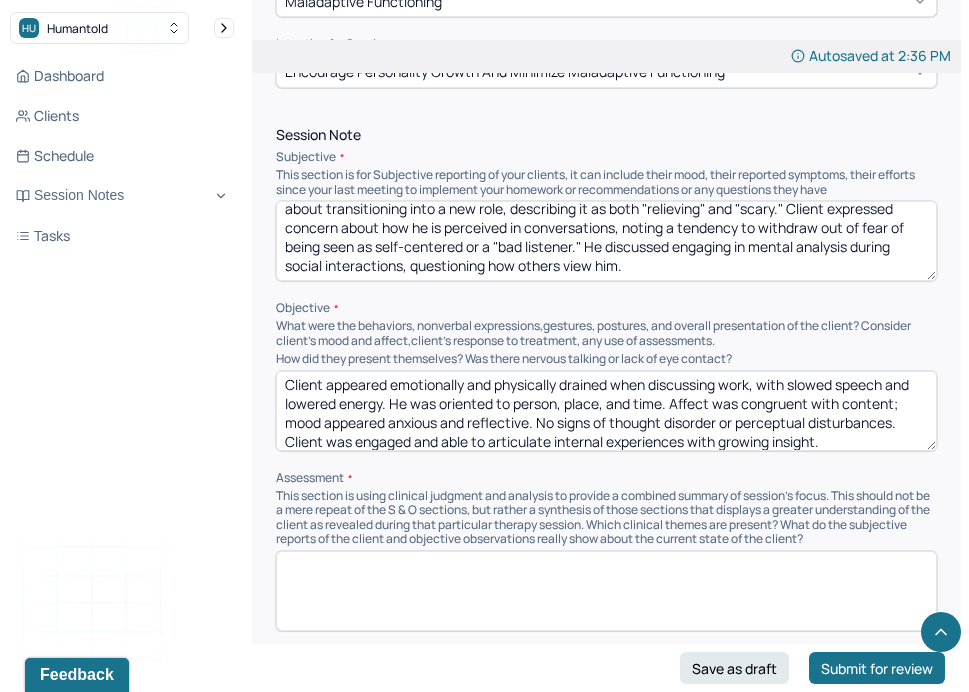 click on "Client appeared emotionally and physically drained when discussing work, with slowed speech and lowered energy. He was oriented to person, place, and time. Affect was congruent with content; mood appeared anxious and reflective. No signs of thought disorder or perceptual disturbances. Client was engaged and able to articulate internal experiences with growing insight." at bounding box center [606, 411] 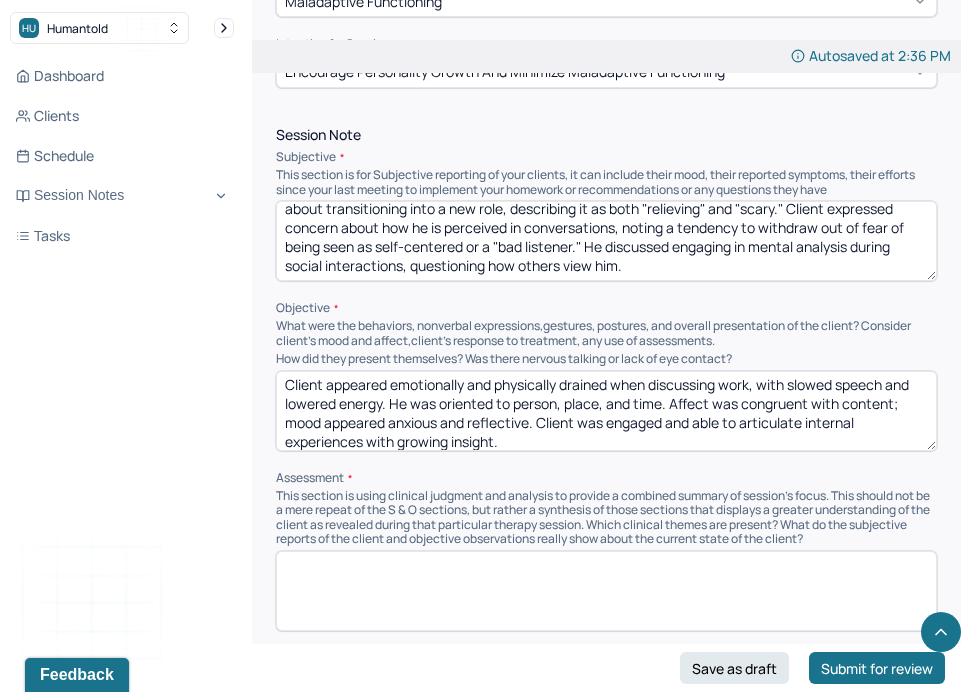 drag, startPoint x: 537, startPoint y: 439, endPoint x: 535, endPoint y: 424, distance: 15.132746 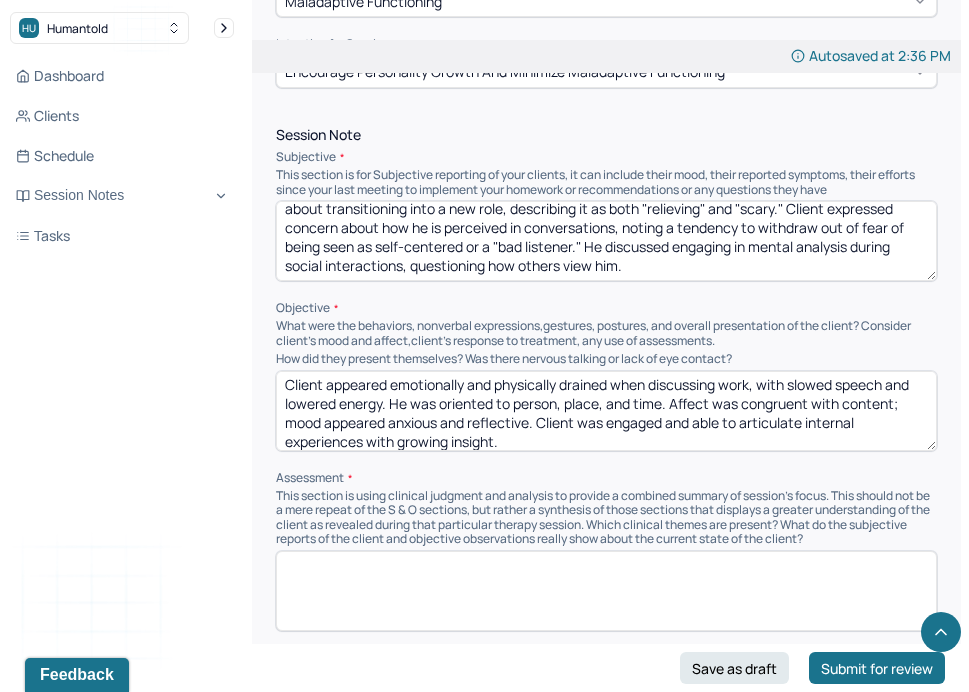 click on "Client appeared emotionally and physically drained when discussing work, with slowed speech and lowered energy. He was oriented to person, place, and time. Affect was congruent with content; mood appeared anxious and reflective. Client was engaged and able to articulate internal experiences with growing insight." at bounding box center [606, 411] 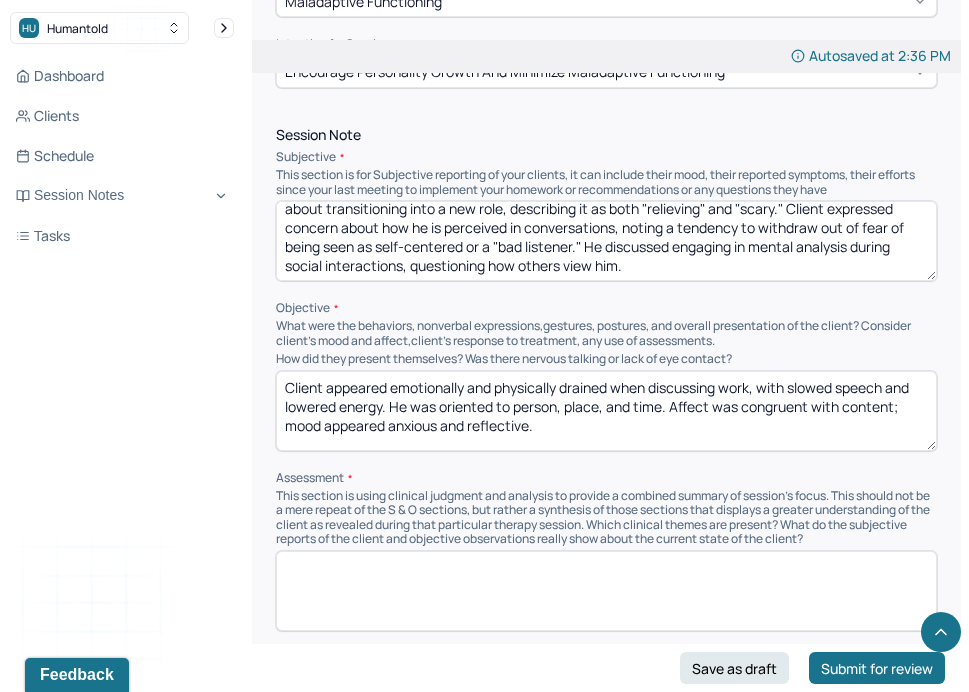 scroll, scrollTop: 0, scrollLeft: 0, axis: both 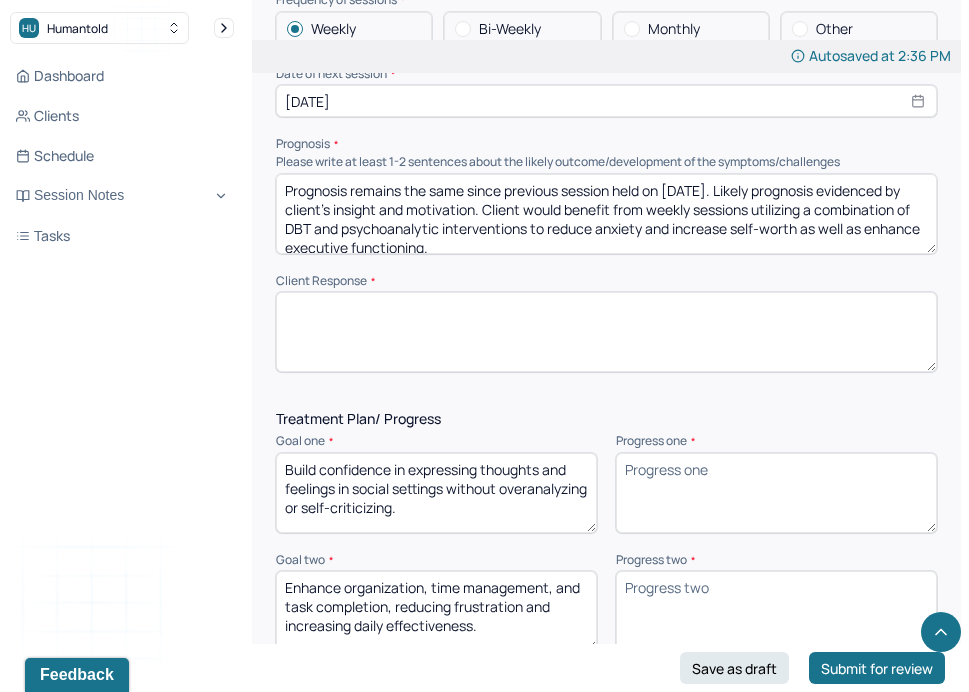 click at bounding box center (606, 332) 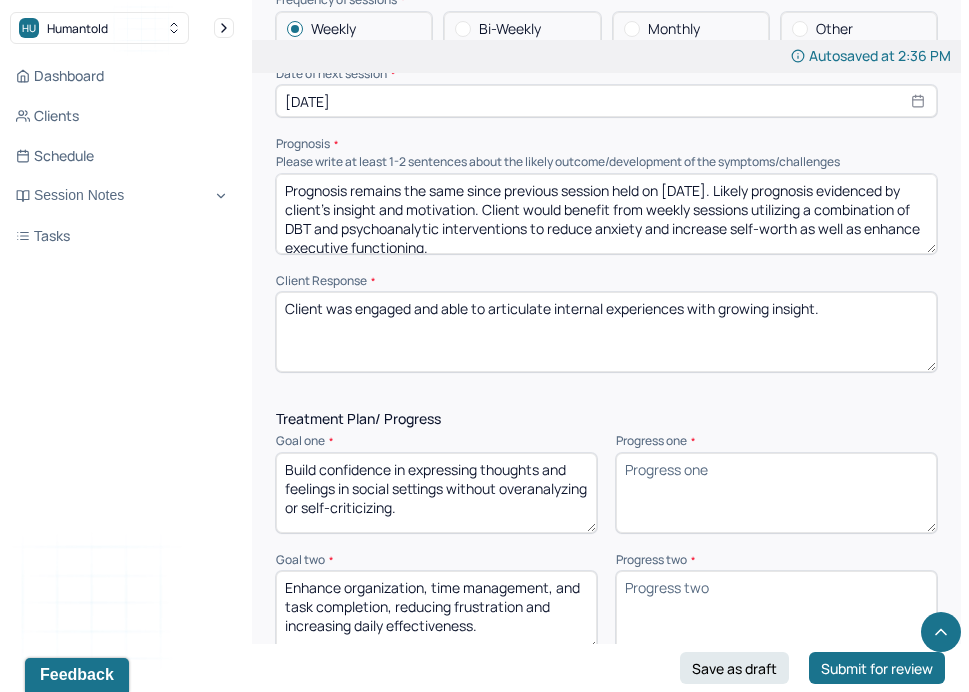 type on "Client was engaged and able to articulate internal experiences with growing insight." 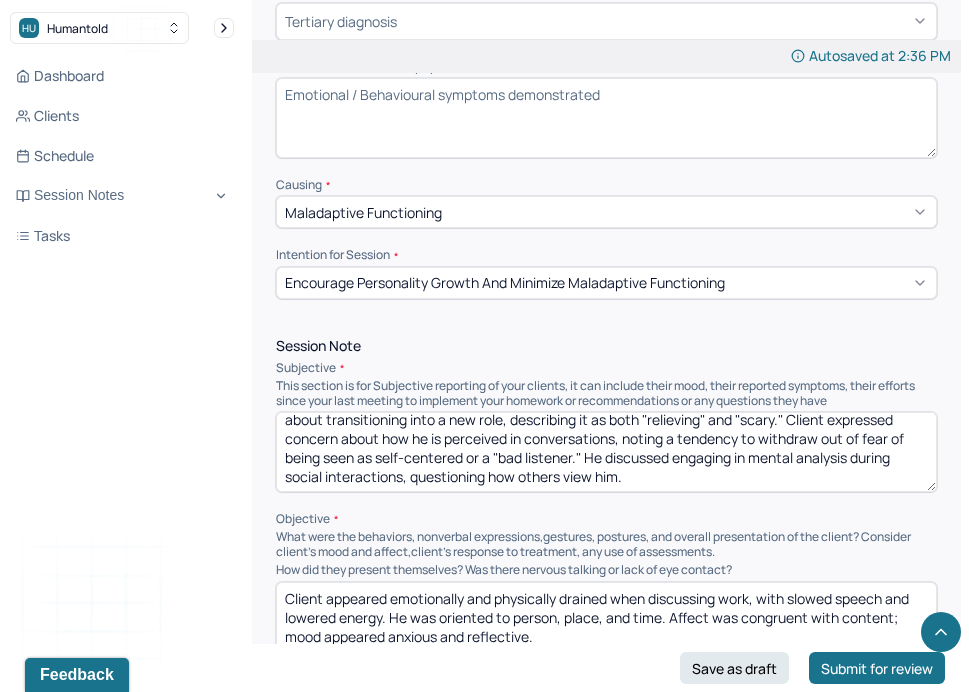 scroll, scrollTop: 730, scrollLeft: 0, axis: vertical 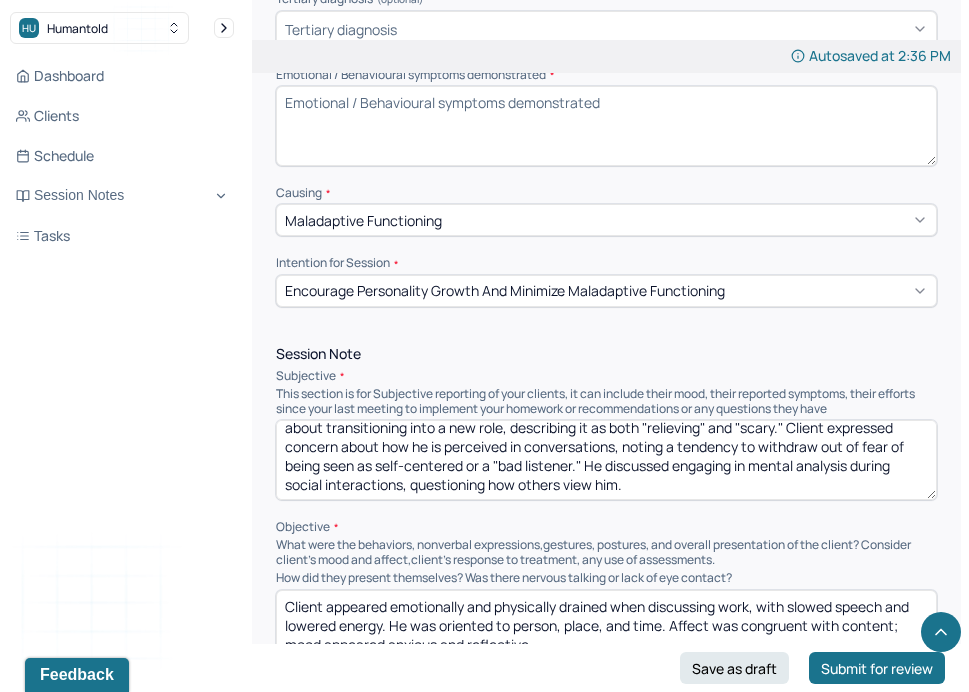 click on "Emotional / Behavioural symptoms demonstrated *" at bounding box center (606, 126) 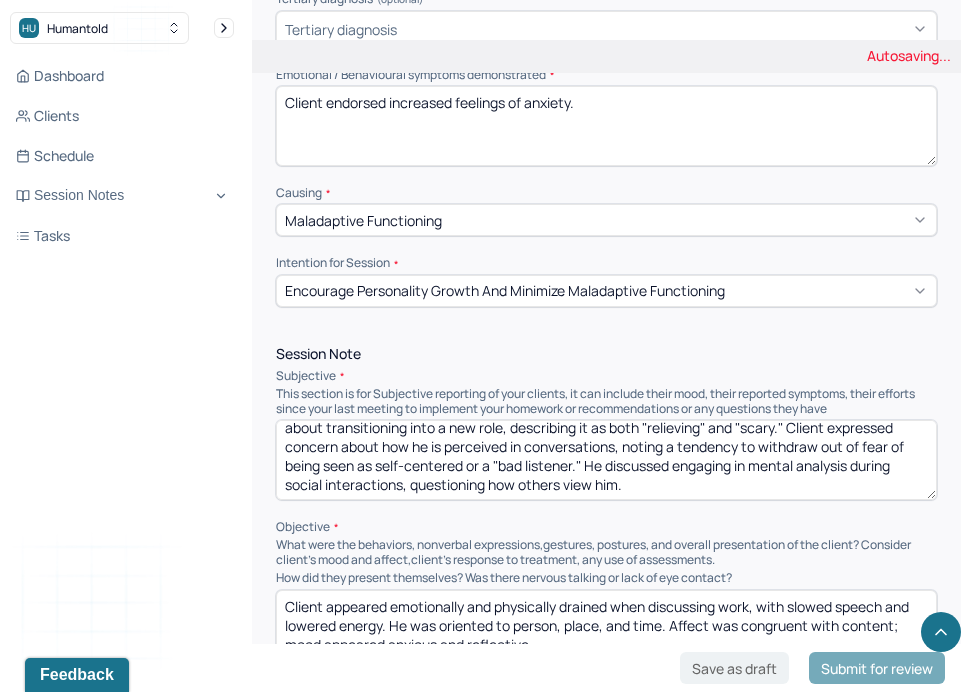 type on "Client endorsed increased feelings of anxiety." 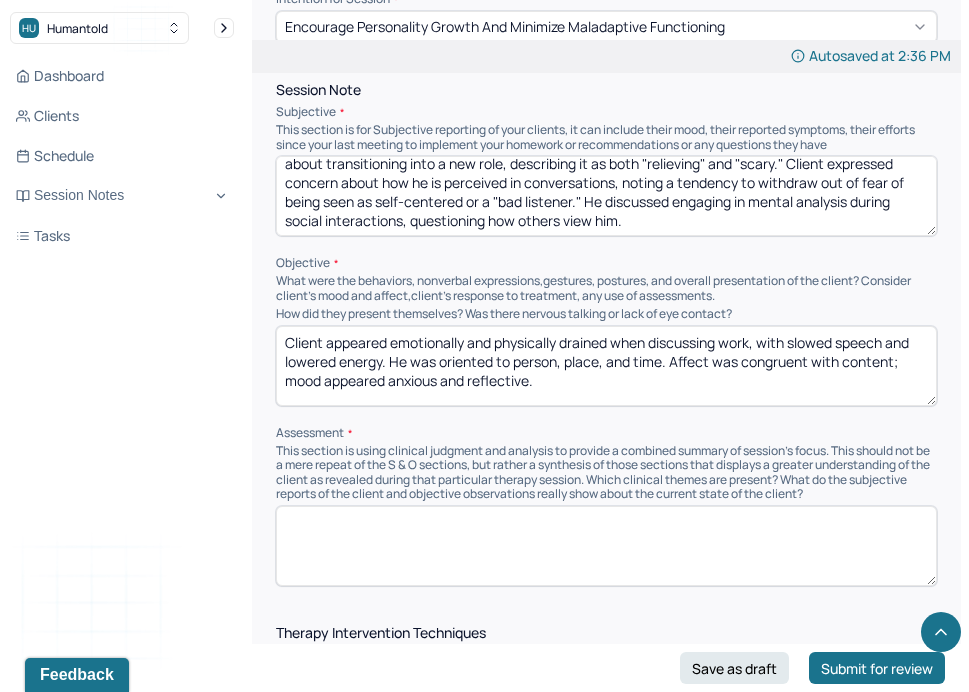 scroll, scrollTop: 1010, scrollLeft: 0, axis: vertical 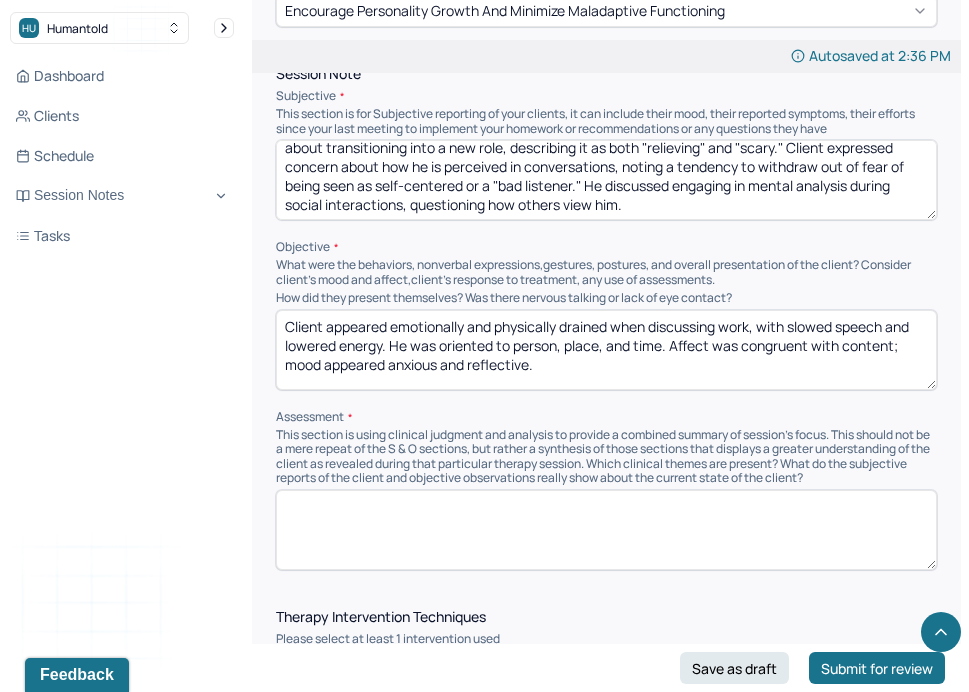 click at bounding box center [606, 530] 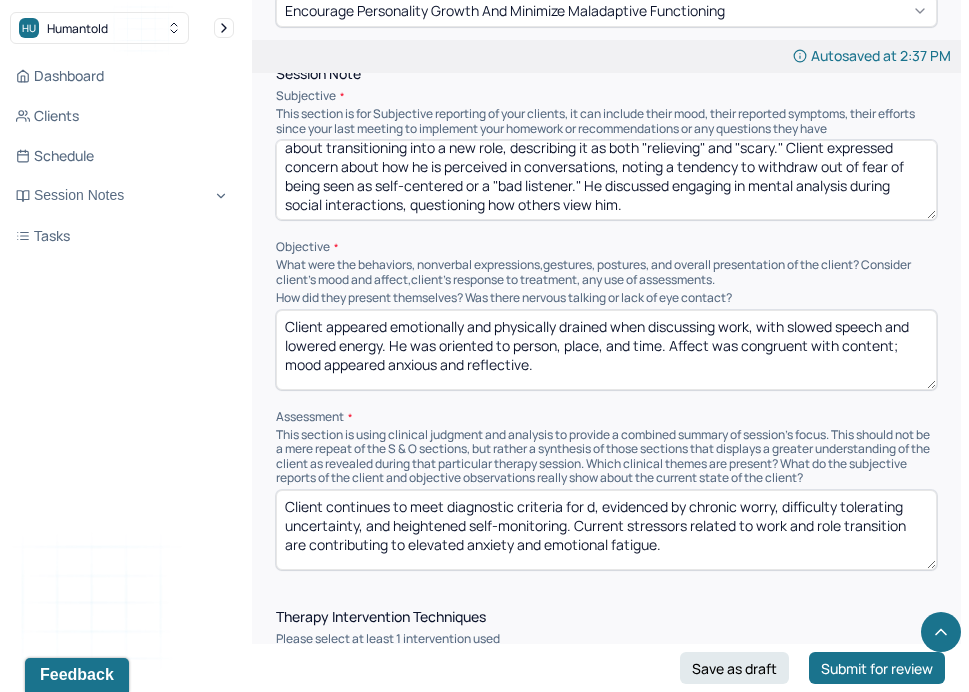 drag, startPoint x: 813, startPoint y: 499, endPoint x: 591, endPoint y: 496, distance: 222.02026 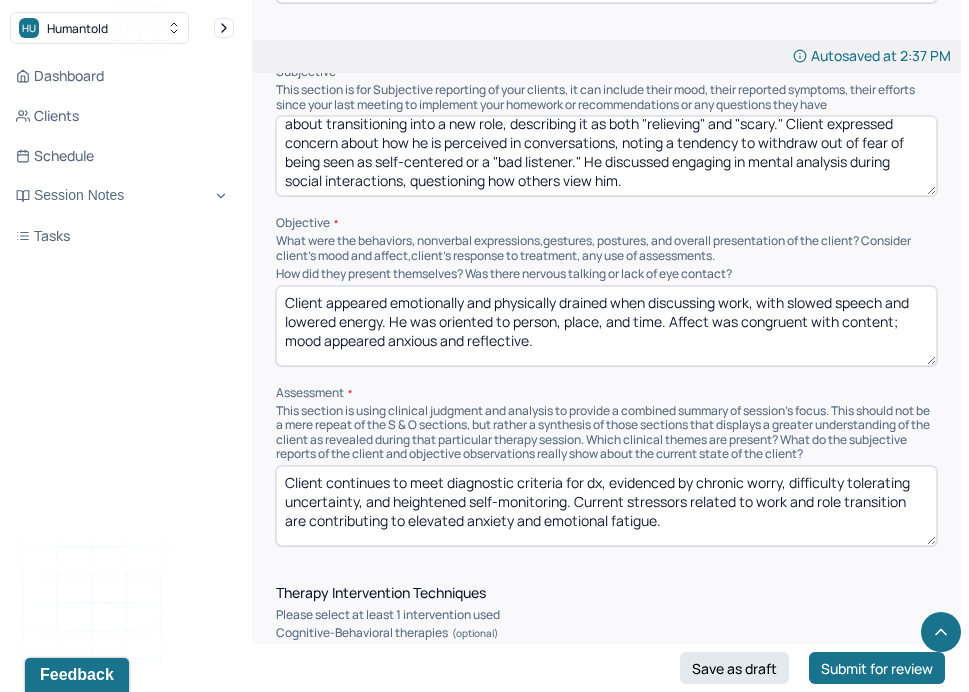 scroll, scrollTop: 1043, scrollLeft: 0, axis: vertical 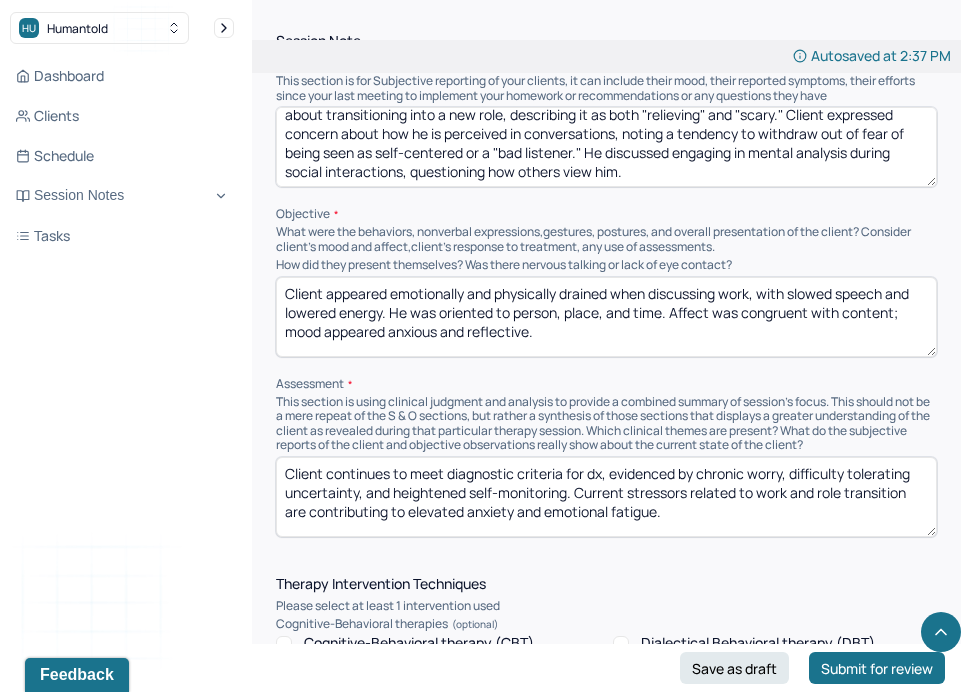 click on "Client continues to meet diagnostic criteria for d, evidenced by chronic worry, difficulty tolerating uncertainty, and heightened self-monitoring. Current stressors related to work and role transition are contributing to elevated anxiety and emotional fatigue." at bounding box center [606, 497] 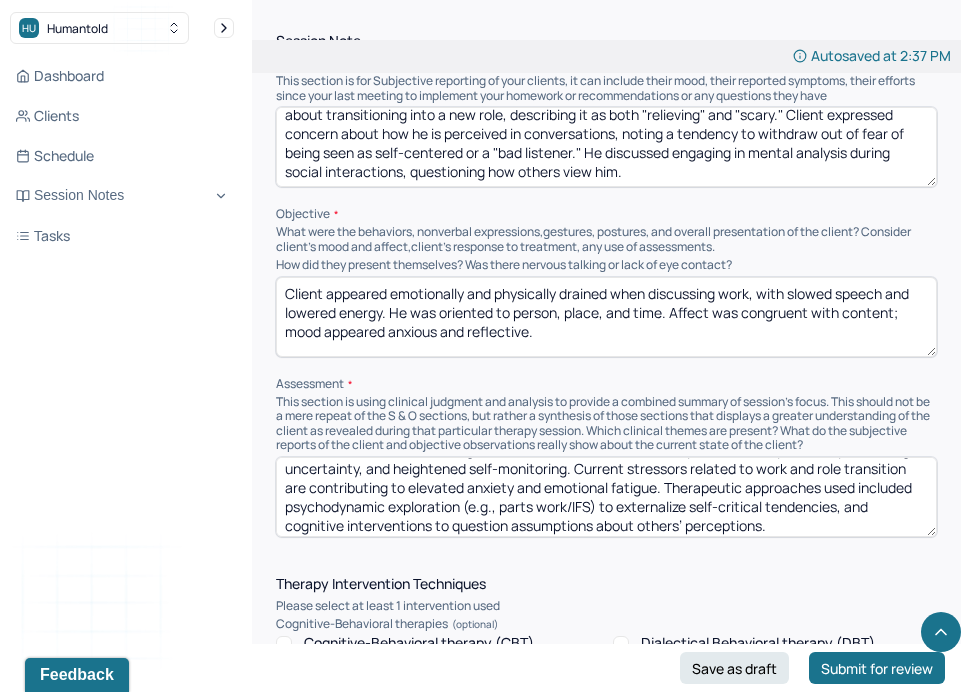 scroll, scrollTop: 28, scrollLeft: 0, axis: vertical 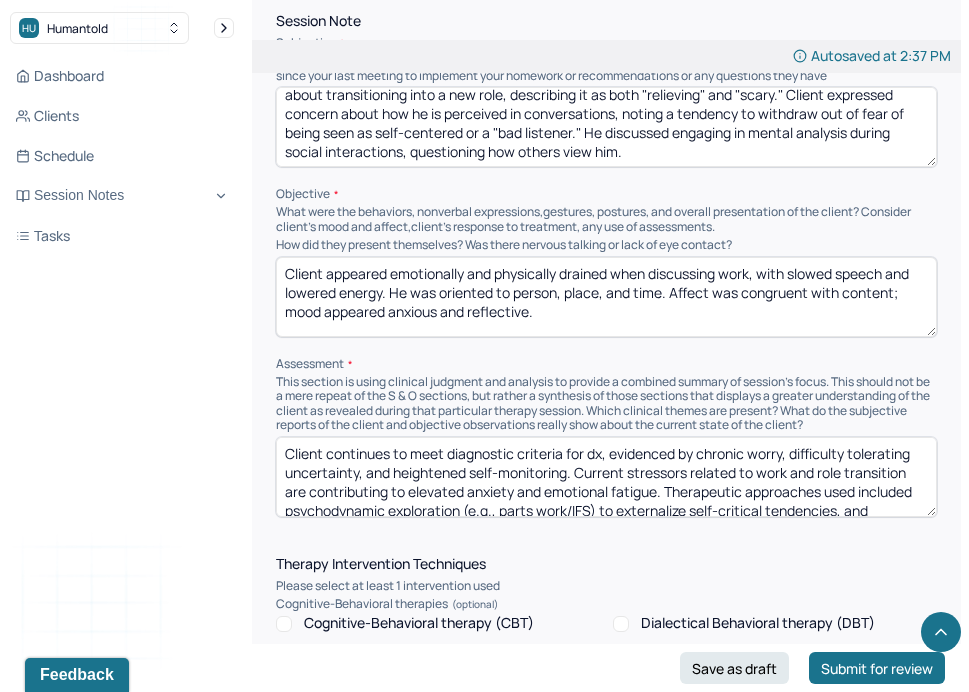 type on "Client continues to meet diagnostic criteria for dx, evidenced by chronic worry, difficulty tolerating uncertainty, and heightened self-monitoring. Current stressors related to work and role transition are contributing to elevated anxiety and emotional fatigue. Therapeutic approaches used included psychodynamic exploration (e.g., parts work/IFS) to externalize self-critical tendencies, and cognitive interventions to question assumptions about others’ perceptions." 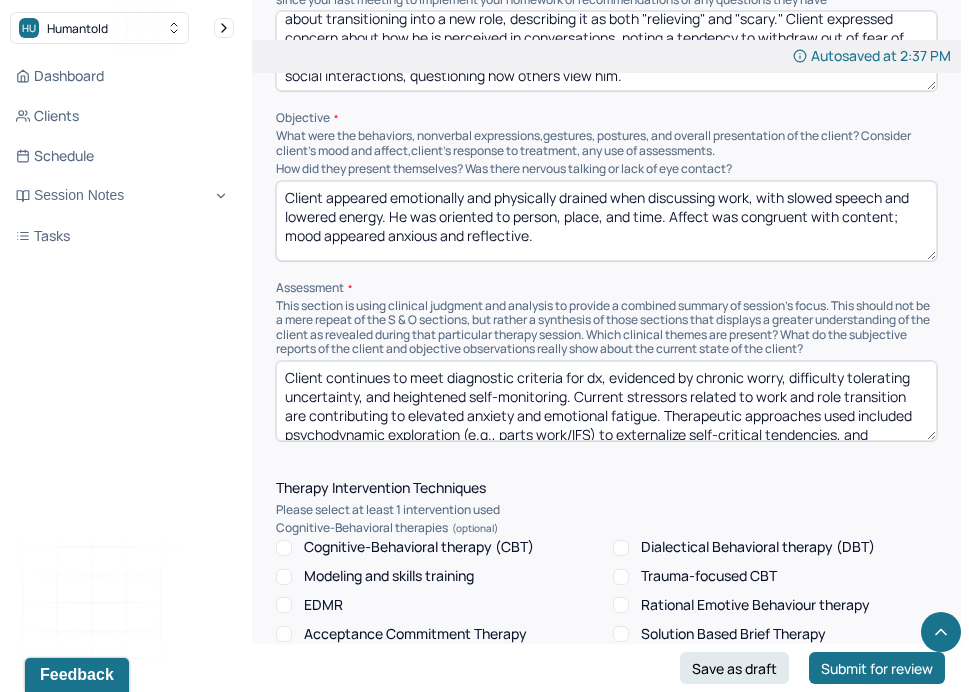 scroll, scrollTop: 1140, scrollLeft: 0, axis: vertical 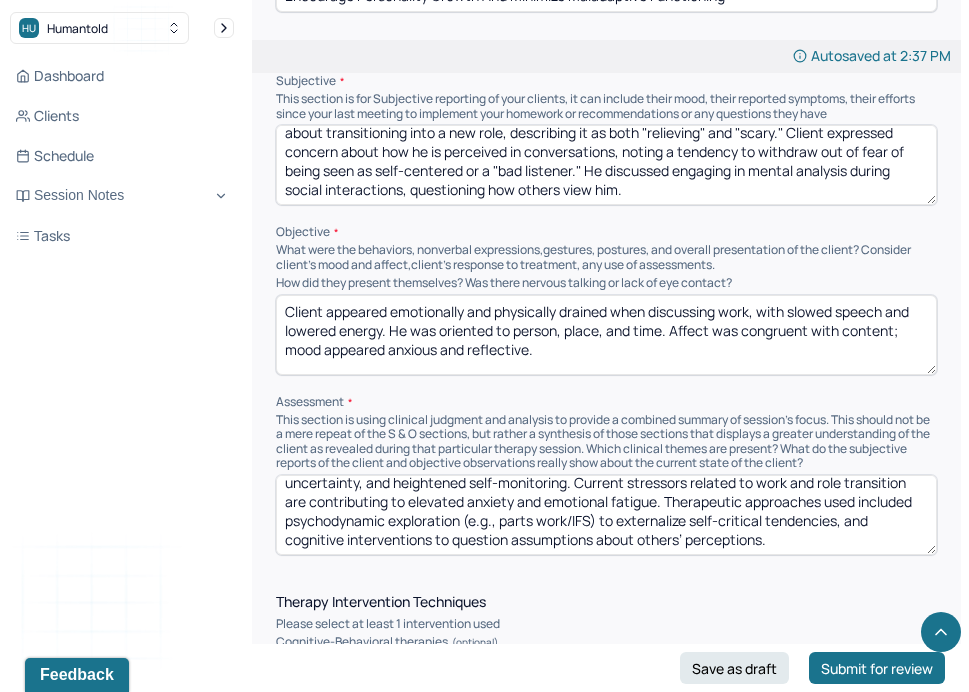 click on "What were the behaviors, nonverbal expressions,gestures, postures, and overall presentation of the client? Consider client's mood and affect,client's response to treatment, any use of assessments." at bounding box center [606, 257] 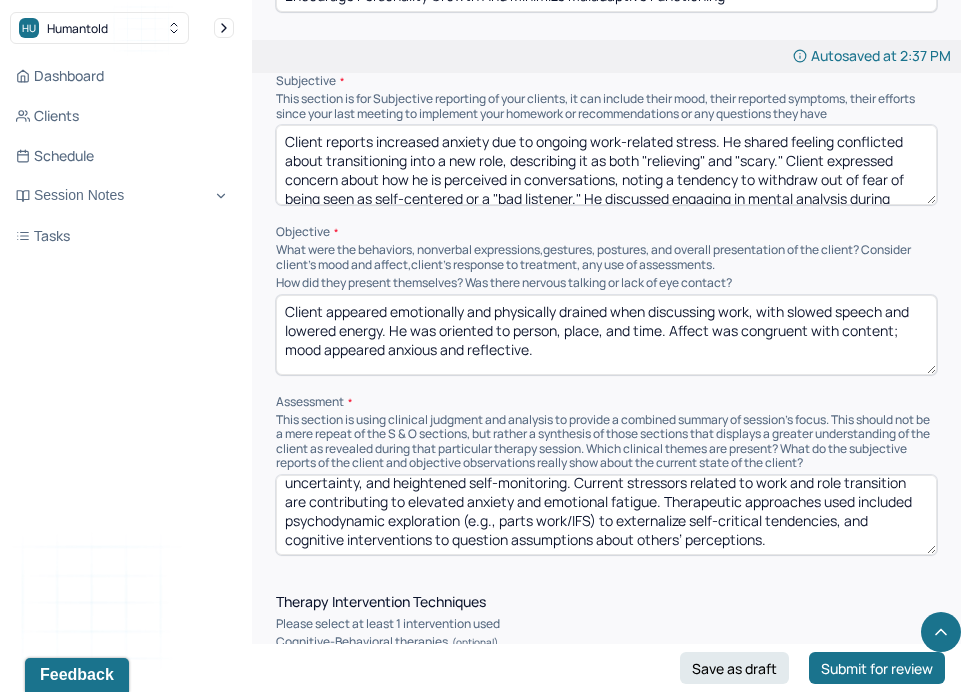 scroll, scrollTop: 28, scrollLeft: 0, axis: vertical 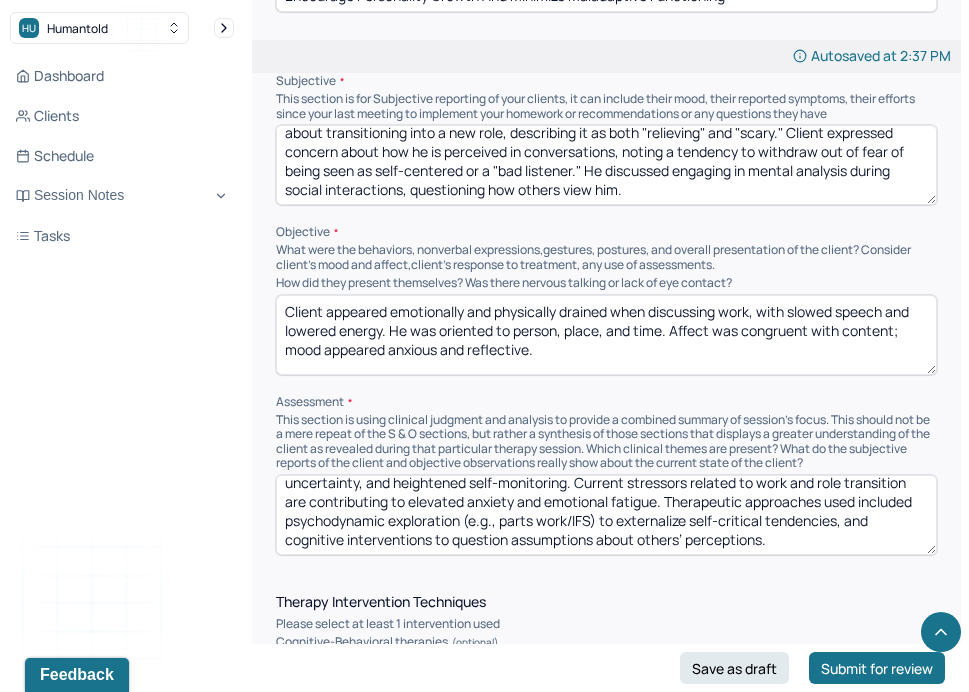click on "Objective" at bounding box center [606, 232] 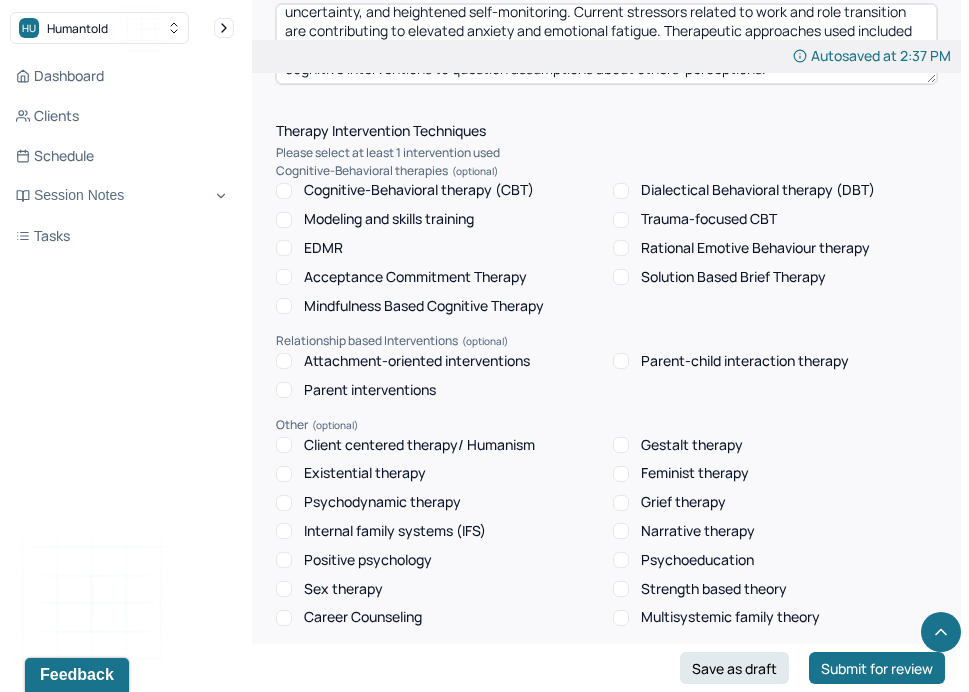 scroll, scrollTop: 1493, scrollLeft: 0, axis: vertical 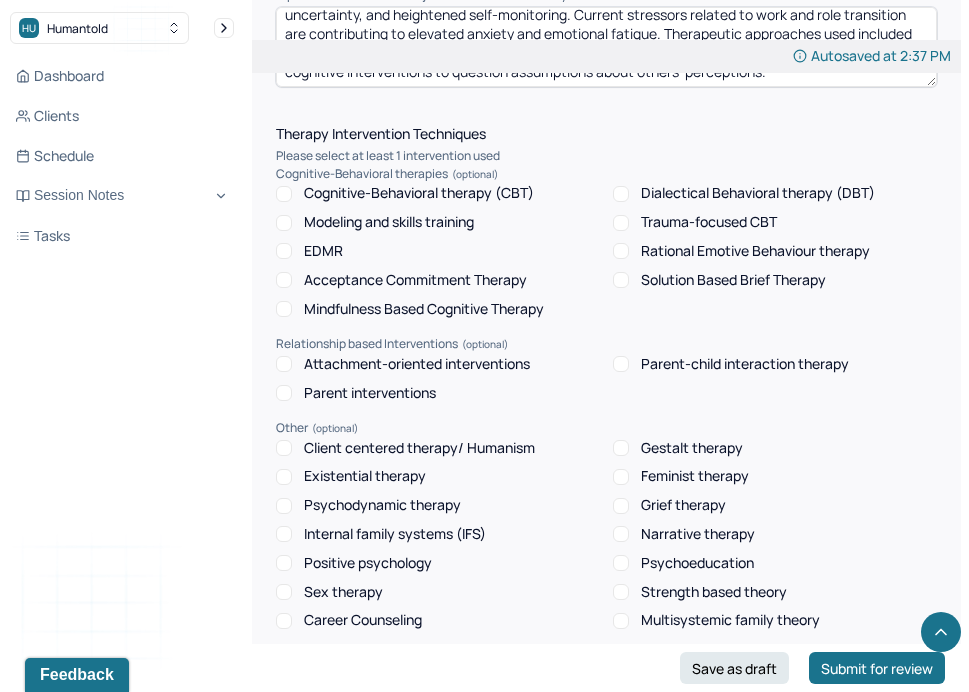 click on "Cognitive-Behavioral therapy (CBT)" at bounding box center [419, 193] 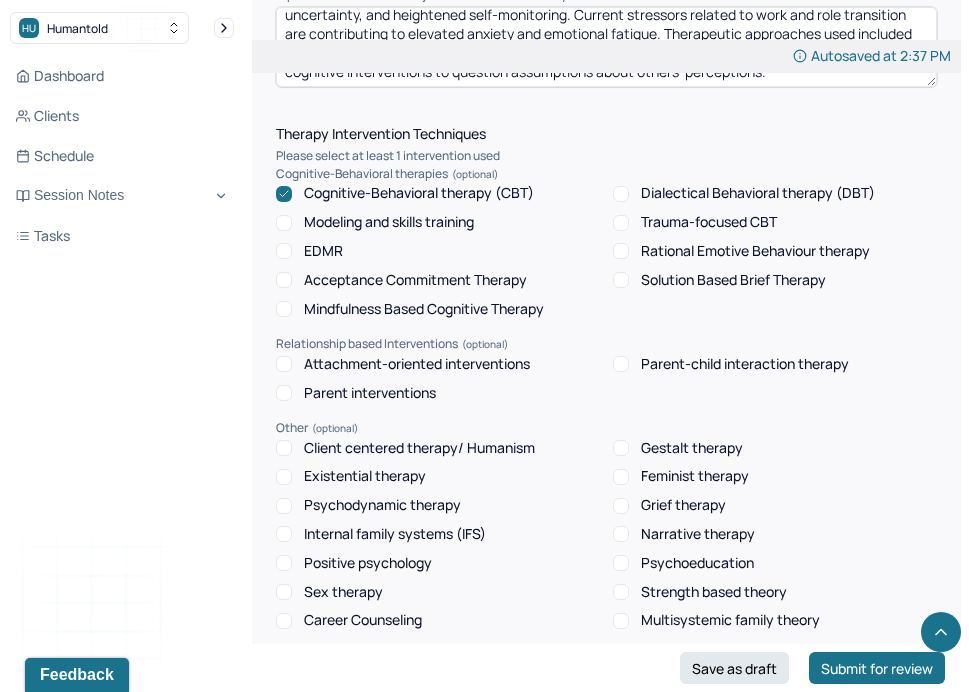 click on "Client centered therapy/ Humanism" at bounding box center (419, 448) 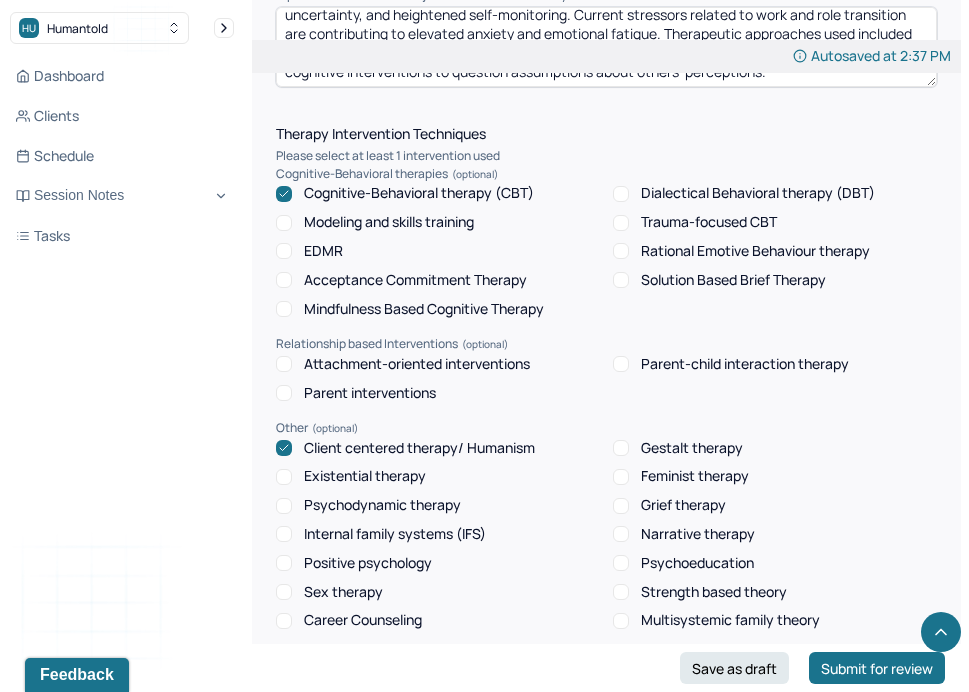 click on "Psychodynamic therapy" at bounding box center [382, 505] 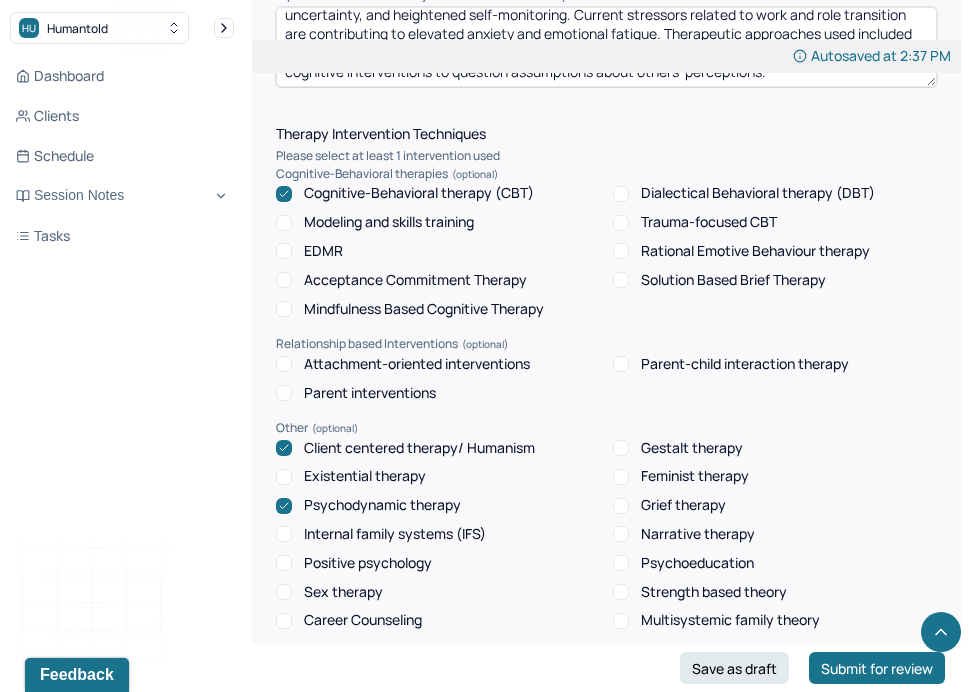 click on "Internal family systems (IFS)" at bounding box center (395, 534) 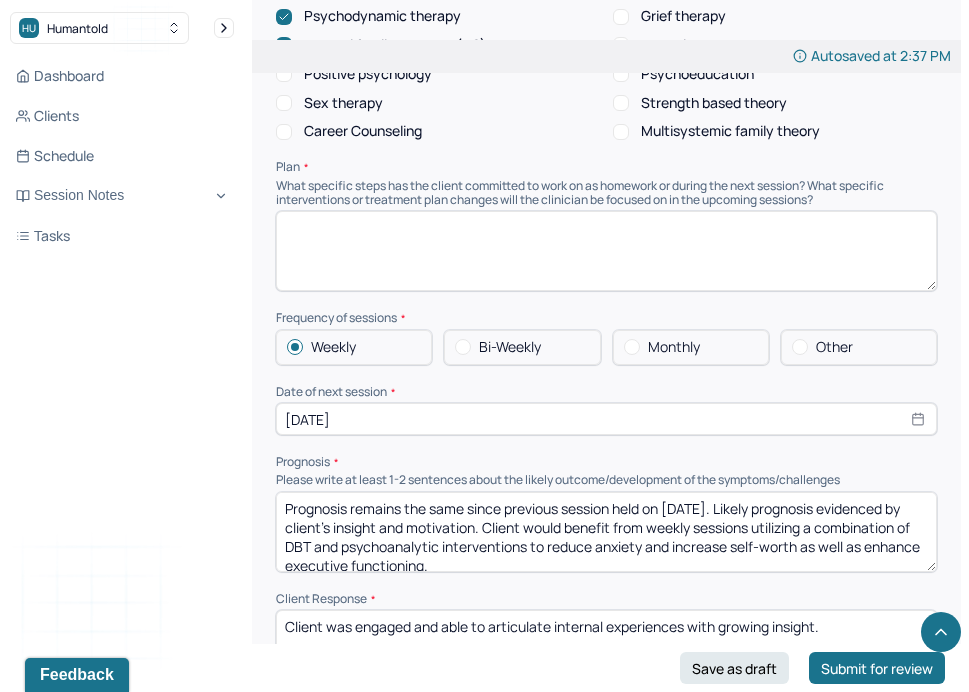 scroll, scrollTop: 1988, scrollLeft: 0, axis: vertical 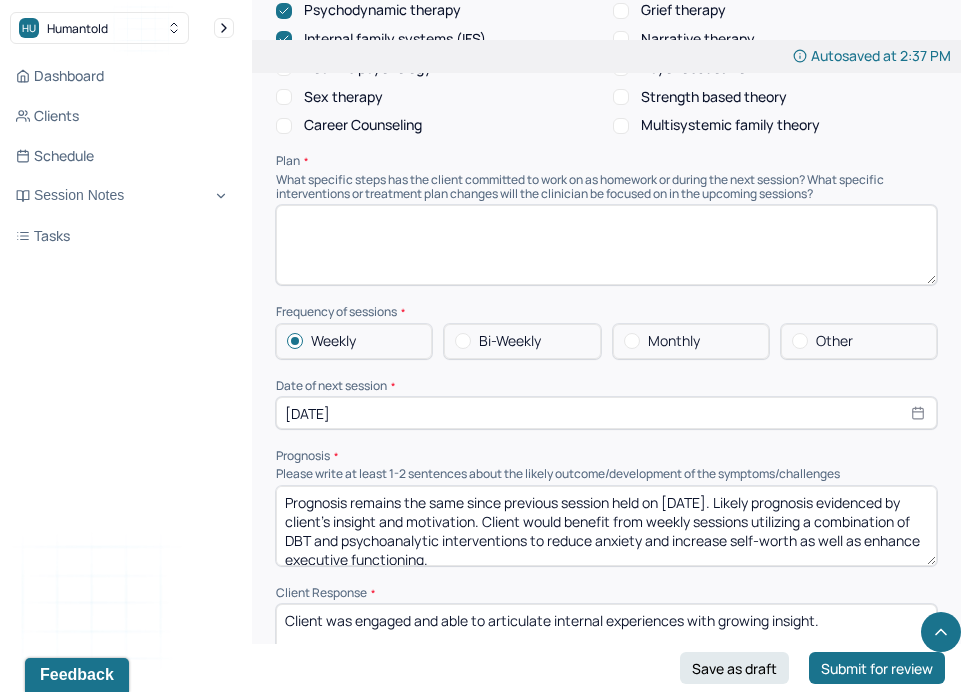 paste on "Continue exploring underlying fears and beliefs of internal “parts” that influence social anxiety and self-censorship." 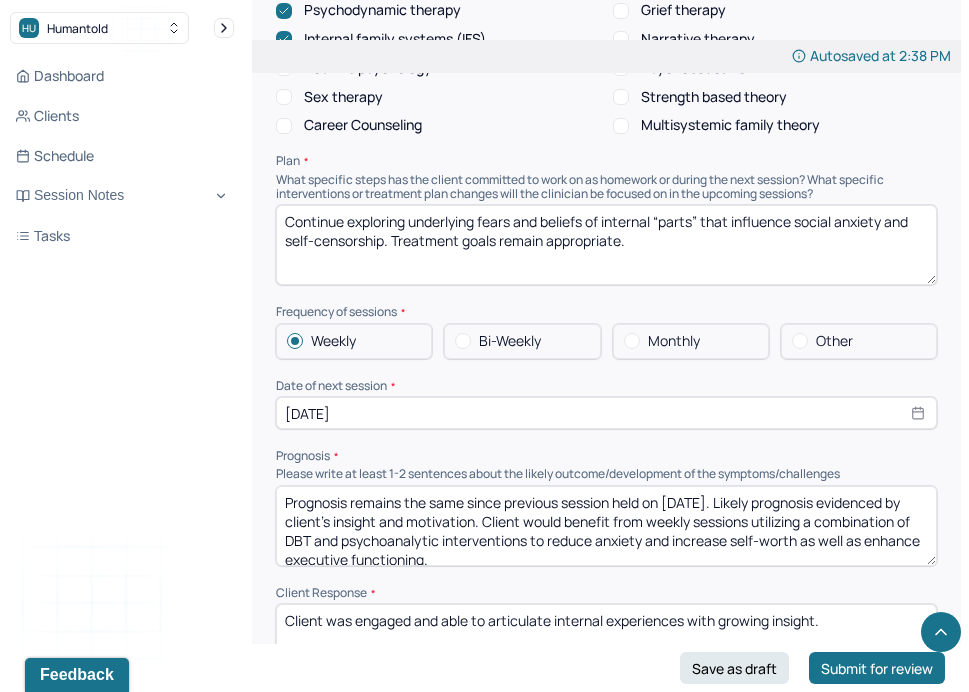 type on "Continue exploring underlying fears and beliefs of internal “parts” that influence social anxiety and self-censorship. Treatment goals remain appropriate." 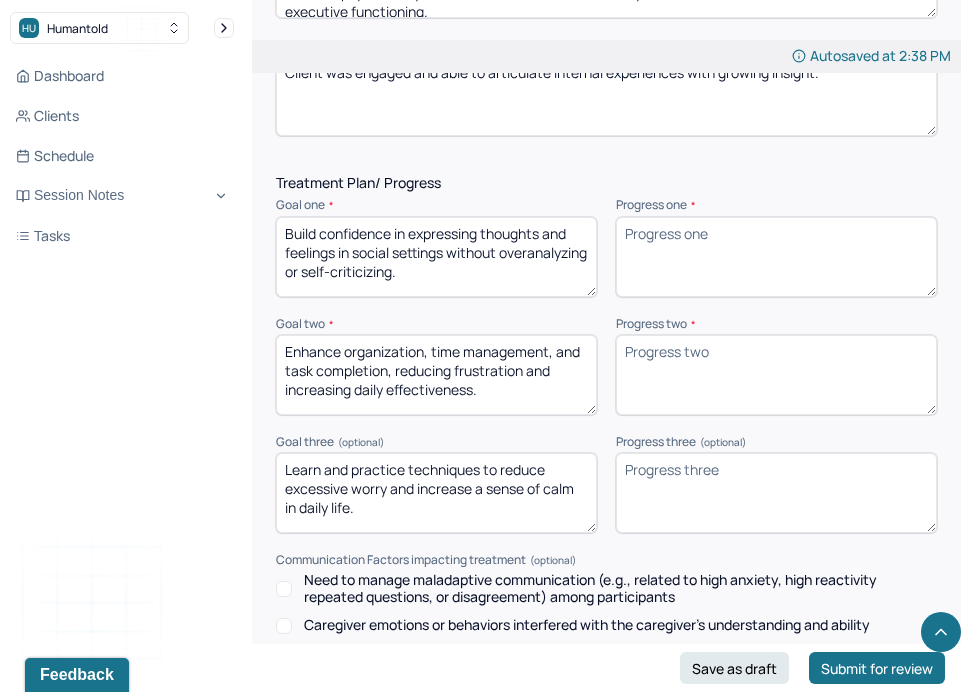 scroll, scrollTop: 2547, scrollLeft: 0, axis: vertical 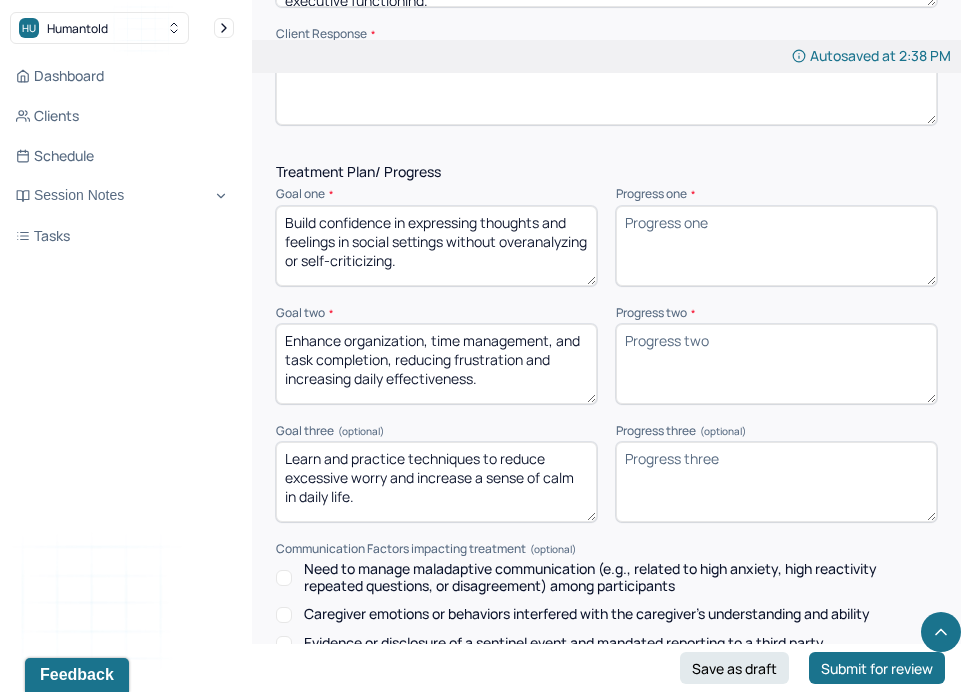 click on "Build confidence in expressing thoughts and feelings in social settings without overanalyzing or self-criticizing." at bounding box center [436, 246] 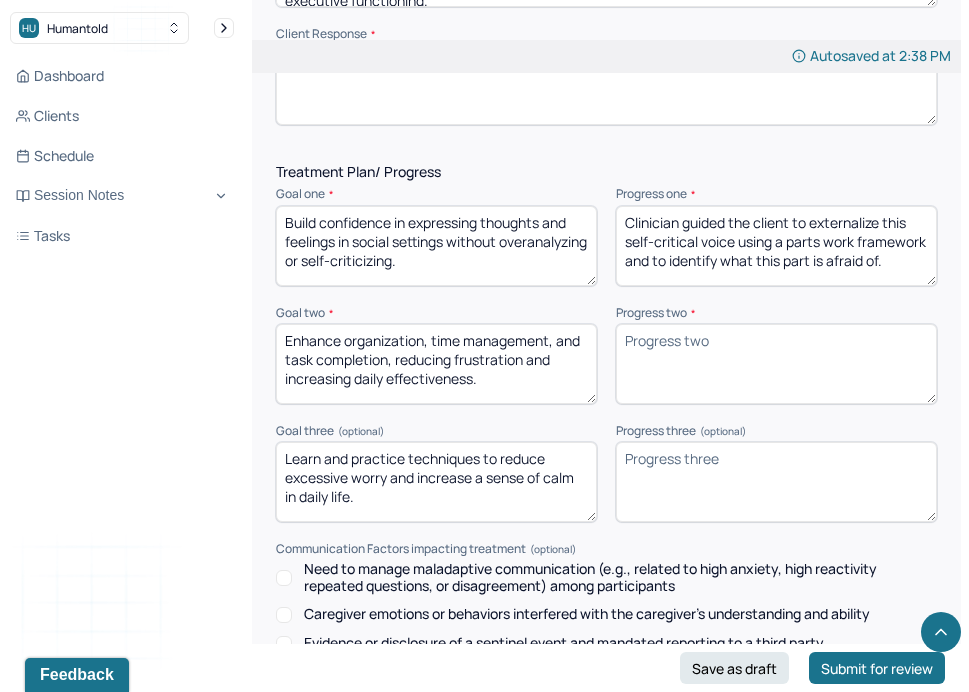 type on "Clinician guided the client to externalize this self-critical voice using a parts work framework and to identify what this part is afraid of." 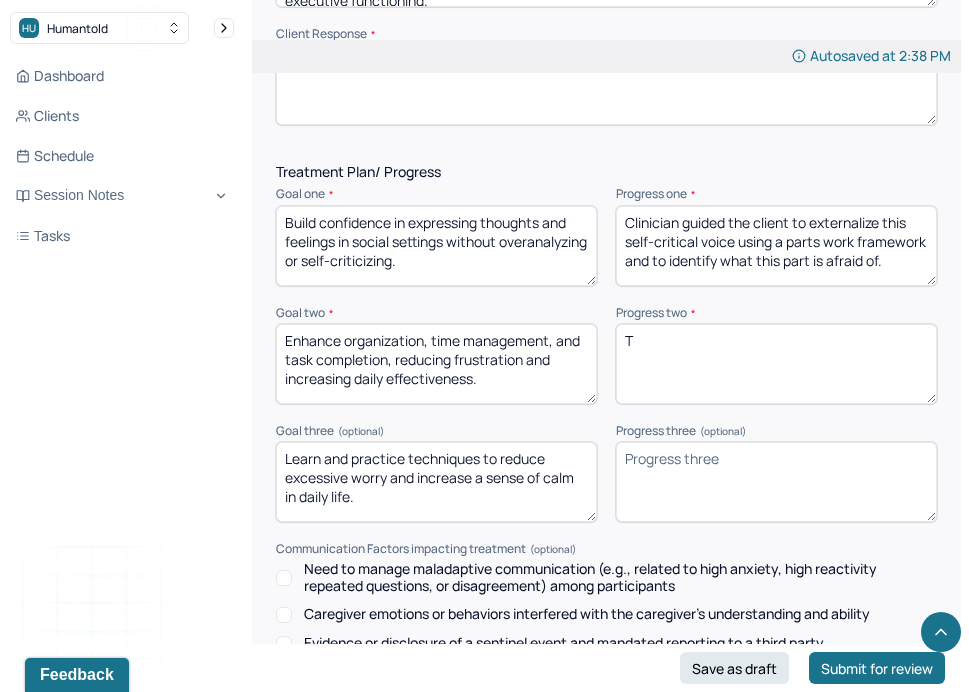 paste on "his goal remains important and may be addressed more directly in future sessions" 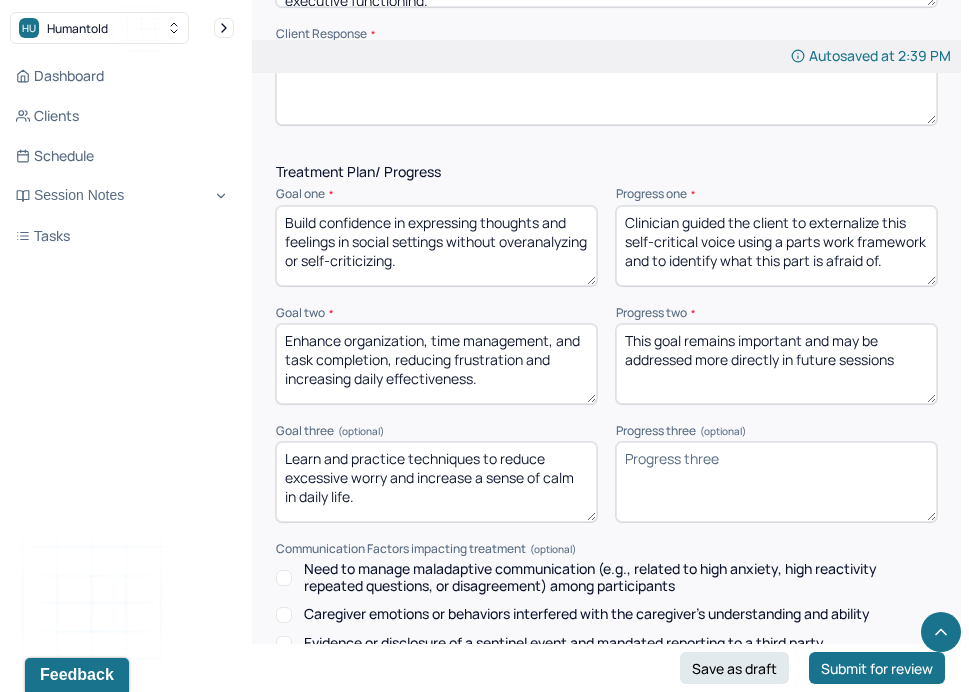 click on "This goal remains important and may be addressed more directly in future sessions" at bounding box center (776, 364) 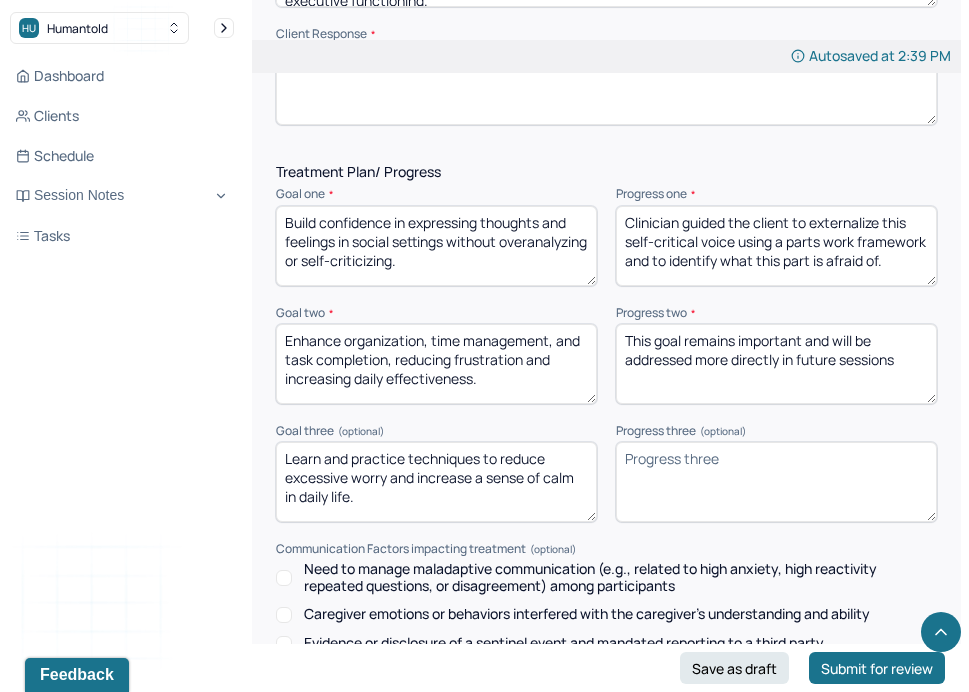 drag, startPoint x: 827, startPoint y: 335, endPoint x: 686, endPoint y: 330, distance: 141.08862 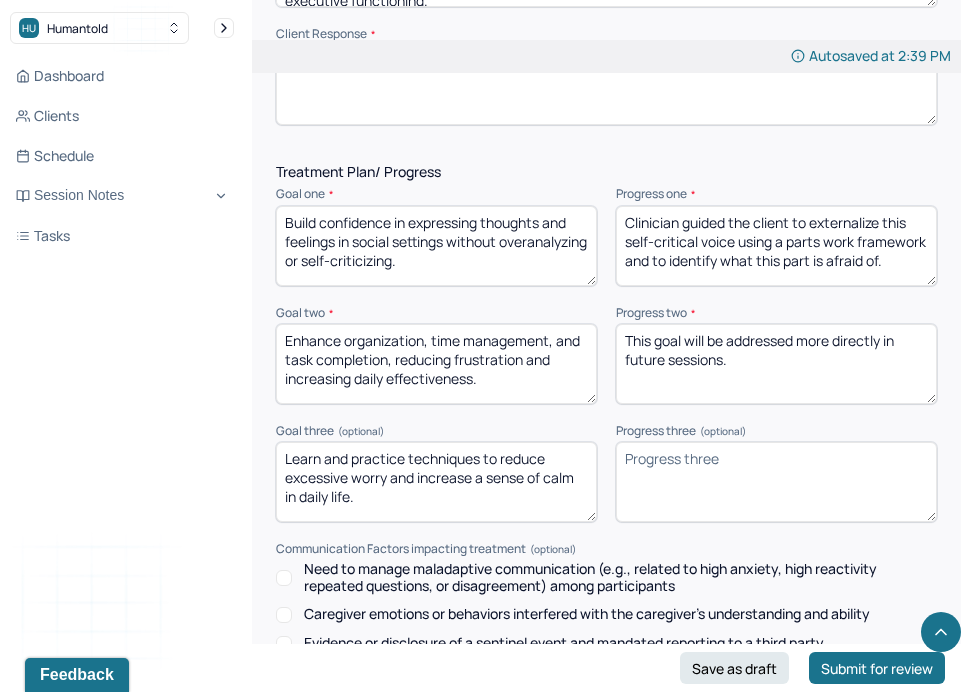 drag, startPoint x: 762, startPoint y: 363, endPoint x: 563, endPoint y: 261, distance: 223.61798 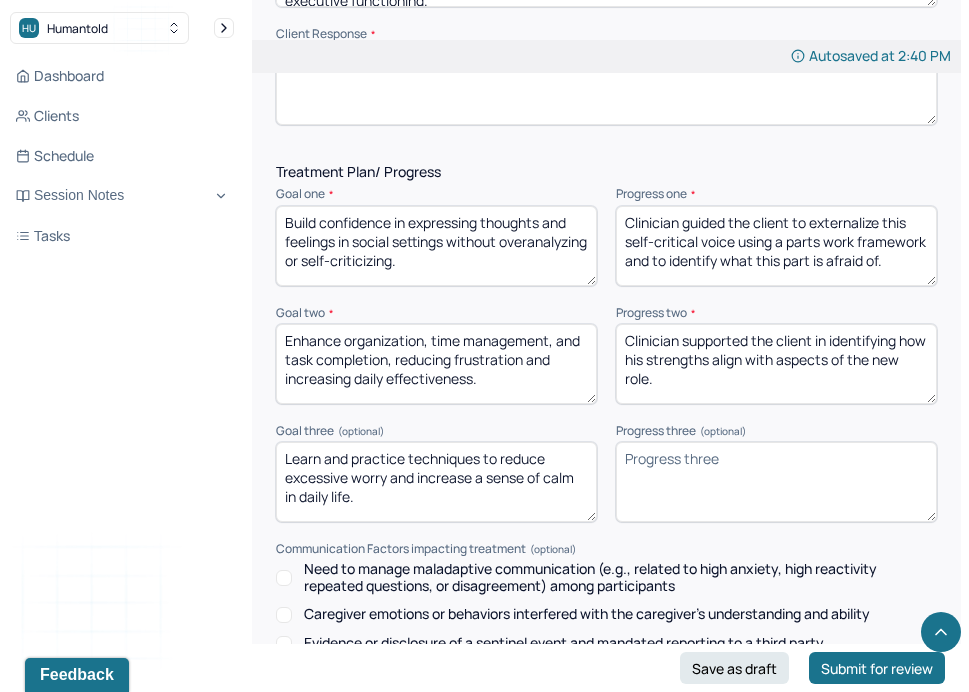 type on "Clinician supported the client in identifying how his strengths align with aspects of the new role." 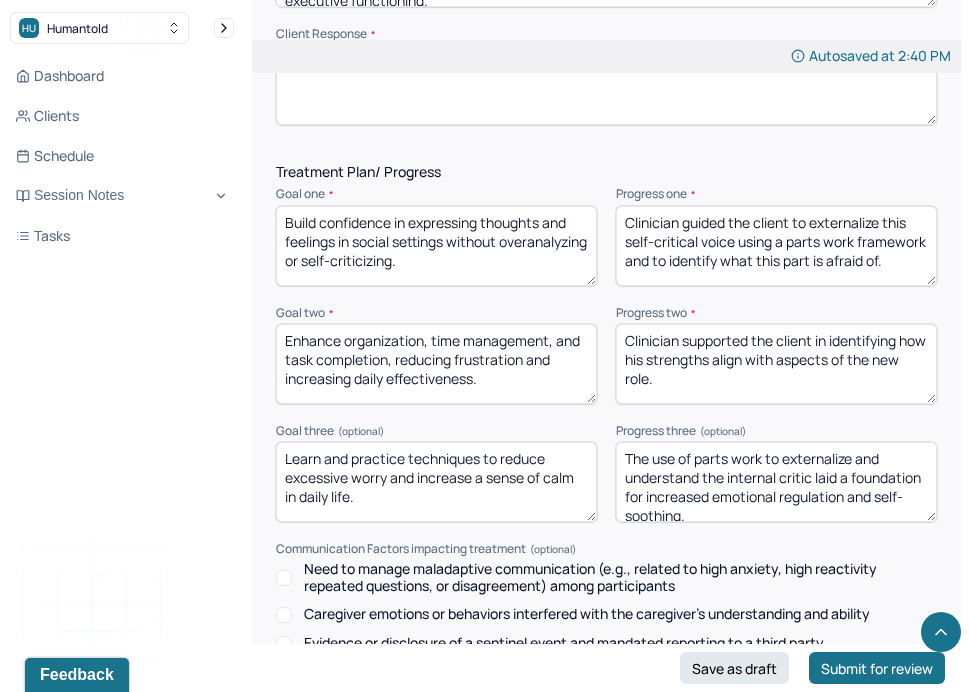 scroll, scrollTop: 3, scrollLeft: 0, axis: vertical 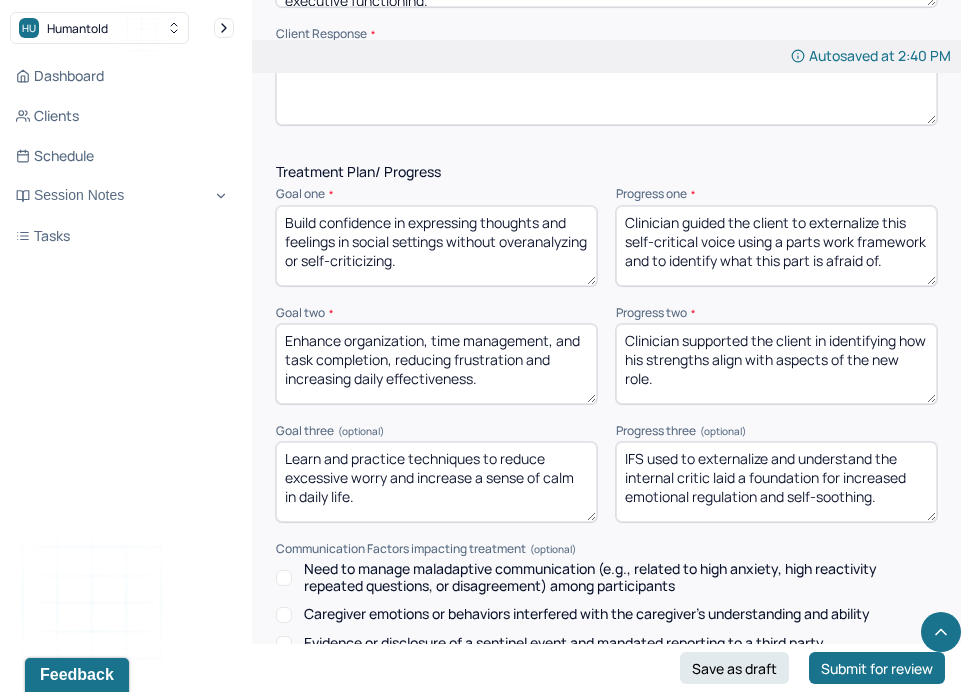 drag, startPoint x: 735, startPoint y: 470, endPoint x: 711, endPoint y: 470, distance: 24 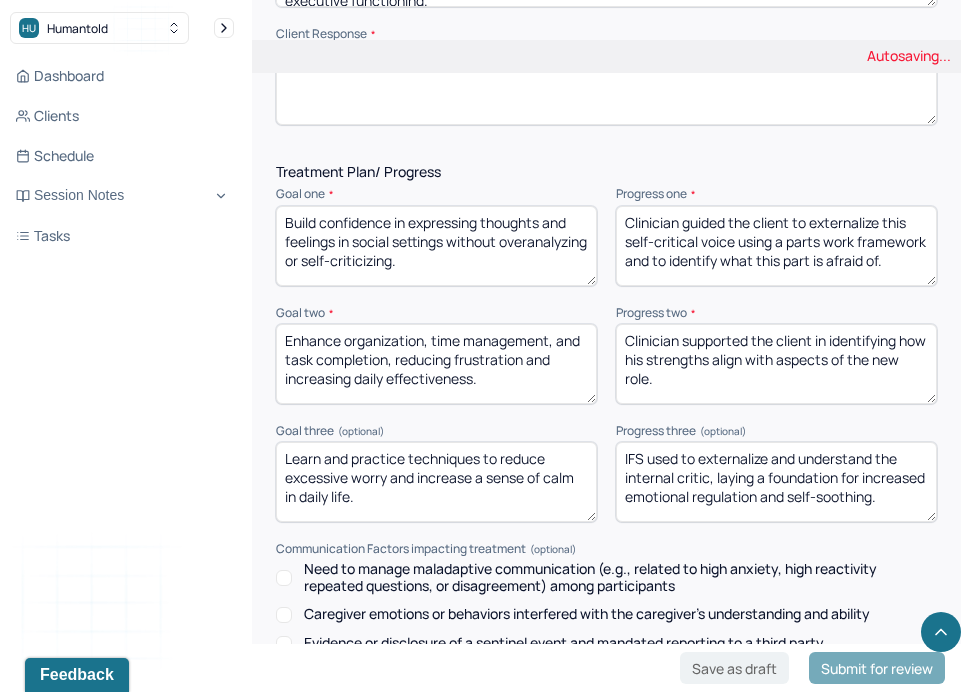 type on "IFS used to externalize and understand the internal critic, laying a foundation for increased emotional regulation and self-soothing." 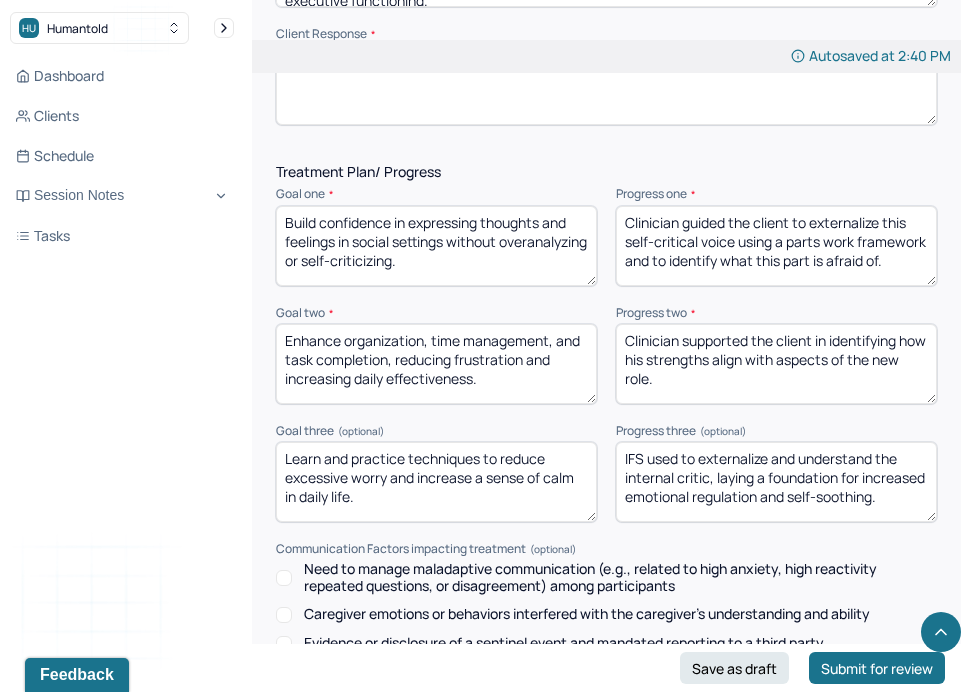 click on "Communication Factors impacting treatment" at bounding box center [606, 549] 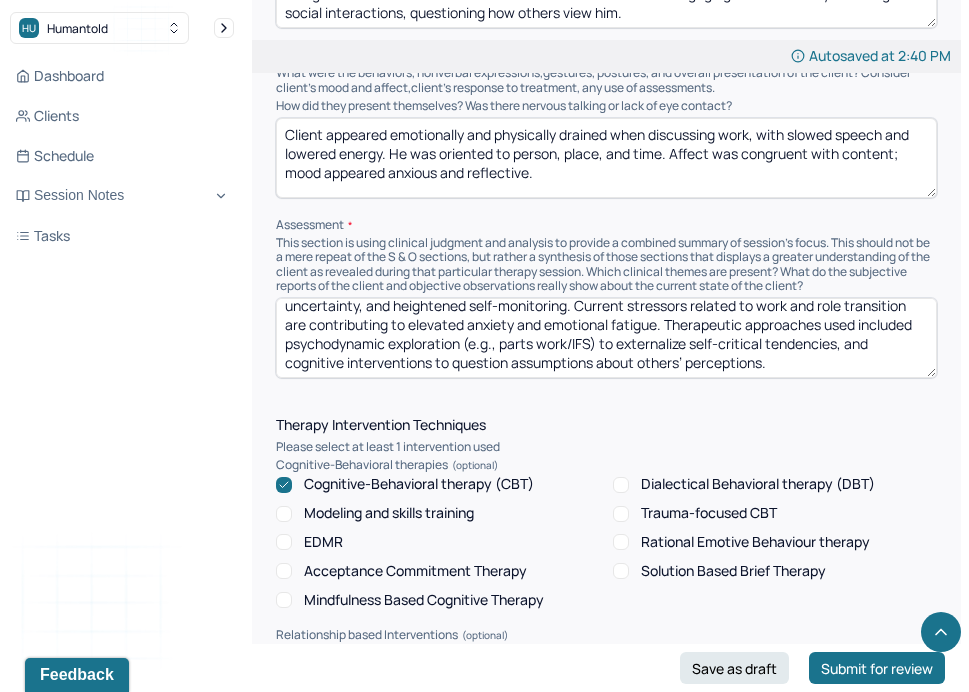 scroll, scrollTop: 1200, scrollLeft: 0, axis: vertical 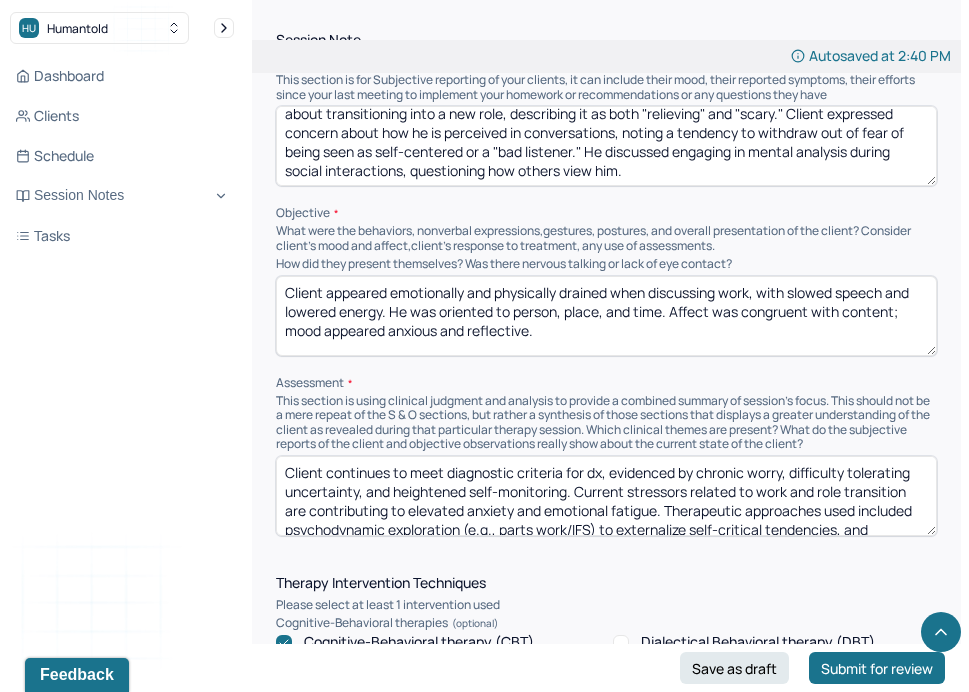 drag, startPoint x: 663, startPoint y: 303, endPoint x: 392, endPoint y: 296, distance: 271.0904 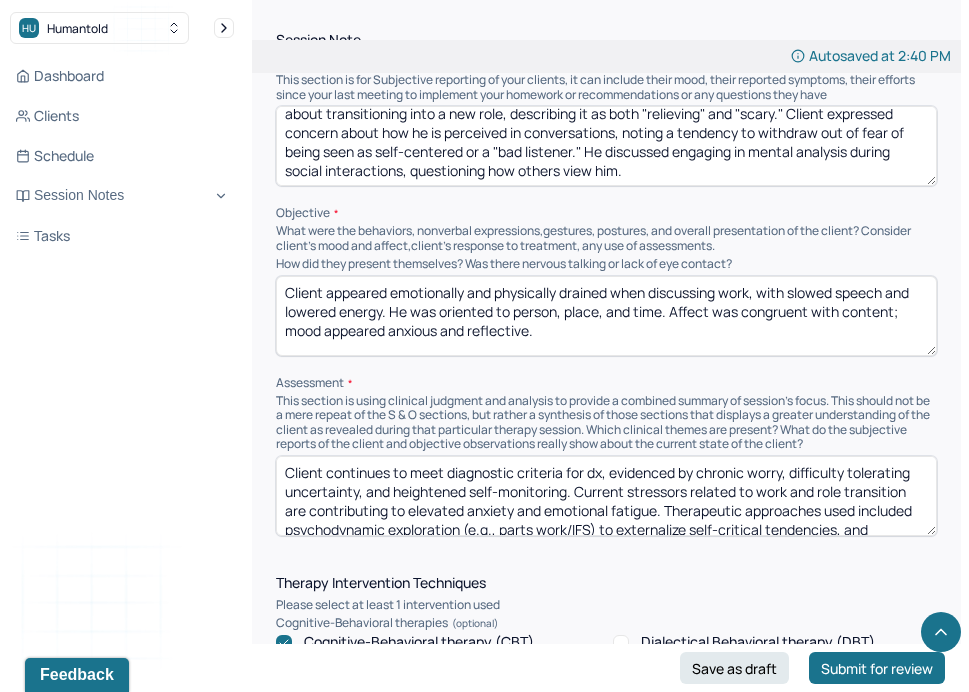 click on "Client appeared emotionally and physically drained when discussing work, with slowed speech and lowered energy. He was oriented to person, place, and time. Affect was congruent with content; mood appeared anxious and reflective." at bounding box center (606, 316) 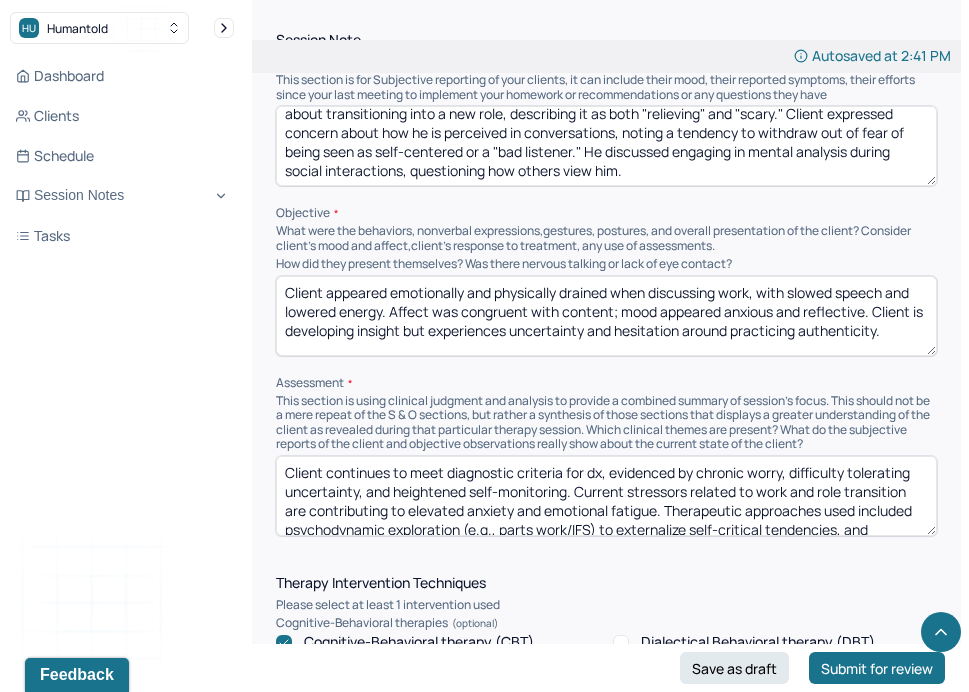 type on "Client appeared emotionally and physically drained when discussing work, with slowed speech and lowered energy. Affect was congruent with content; mood appeared anxious and reflective. Client is developing insight but experiences uncertainty and hesitation around practicing authenticity." 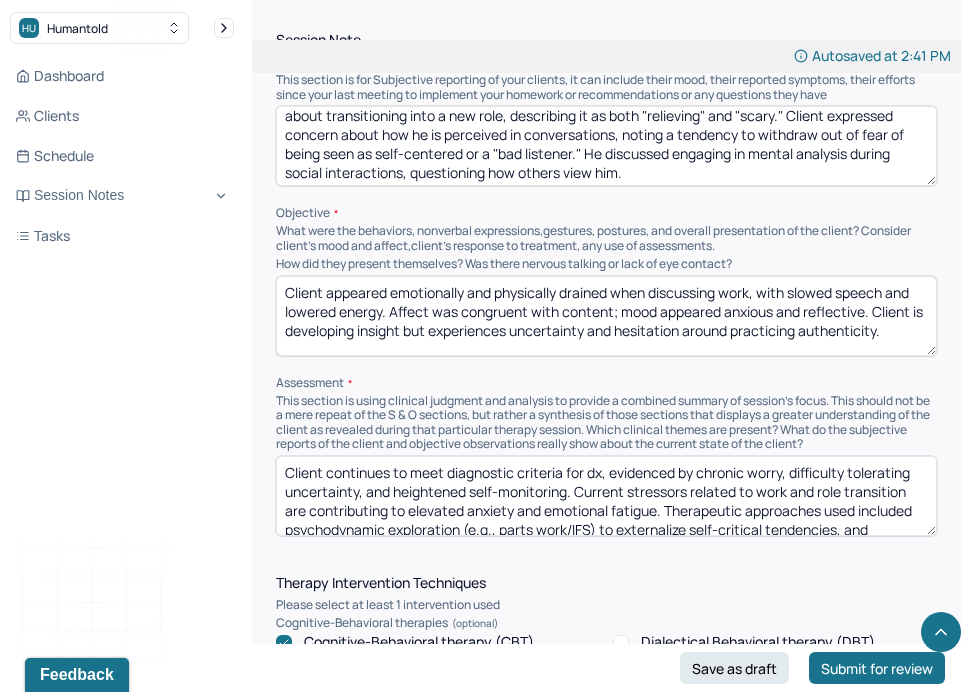 scroll, scrollTop: 28, scrollLeft: 0, axis: vertical 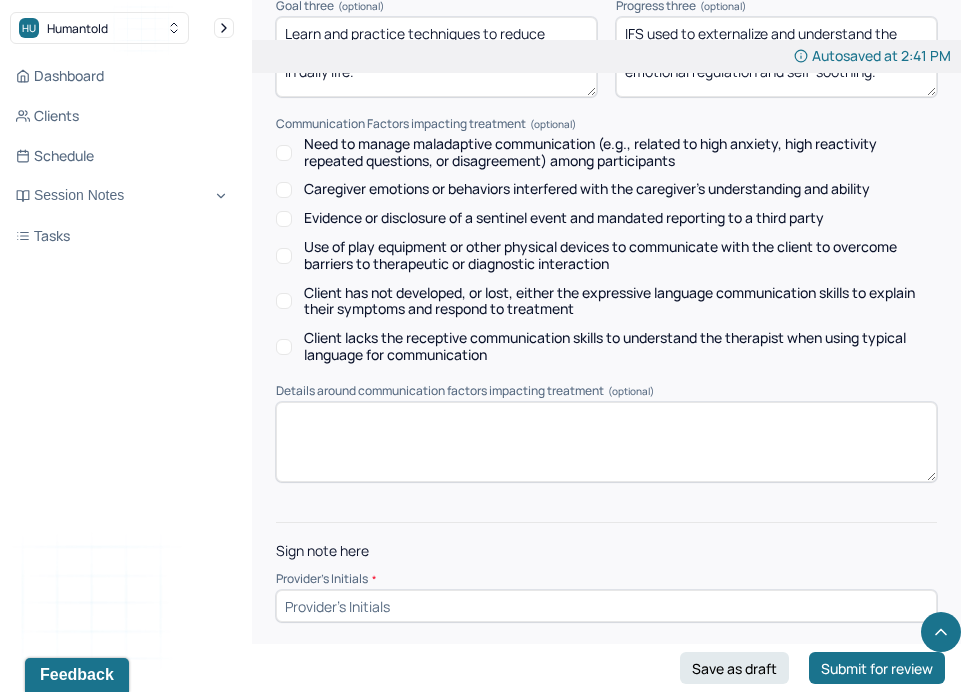 click at bounding box center [606, 606] 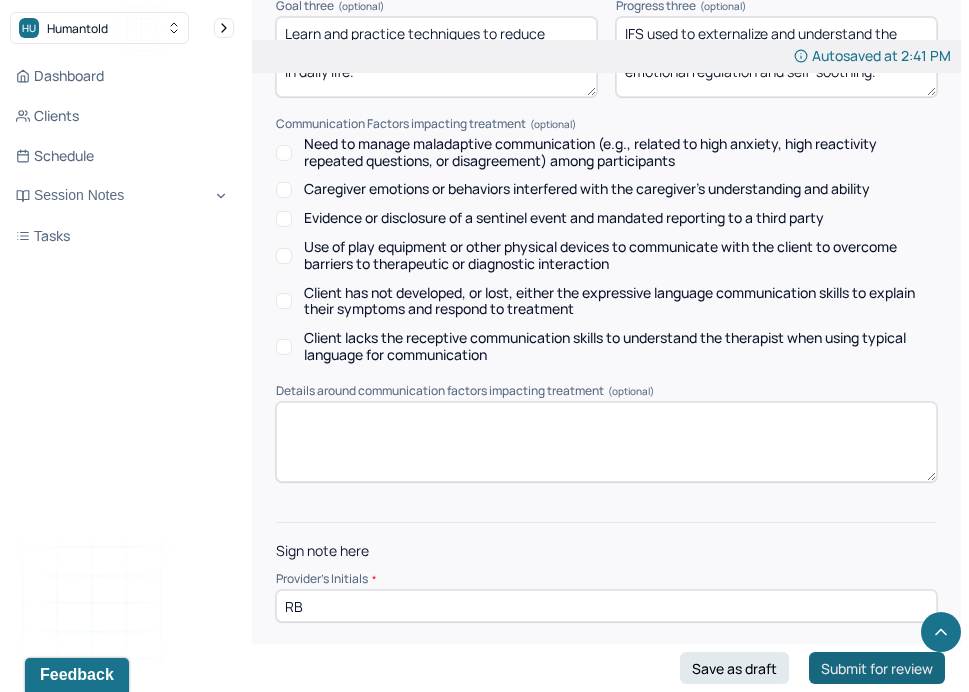 type on "RB" 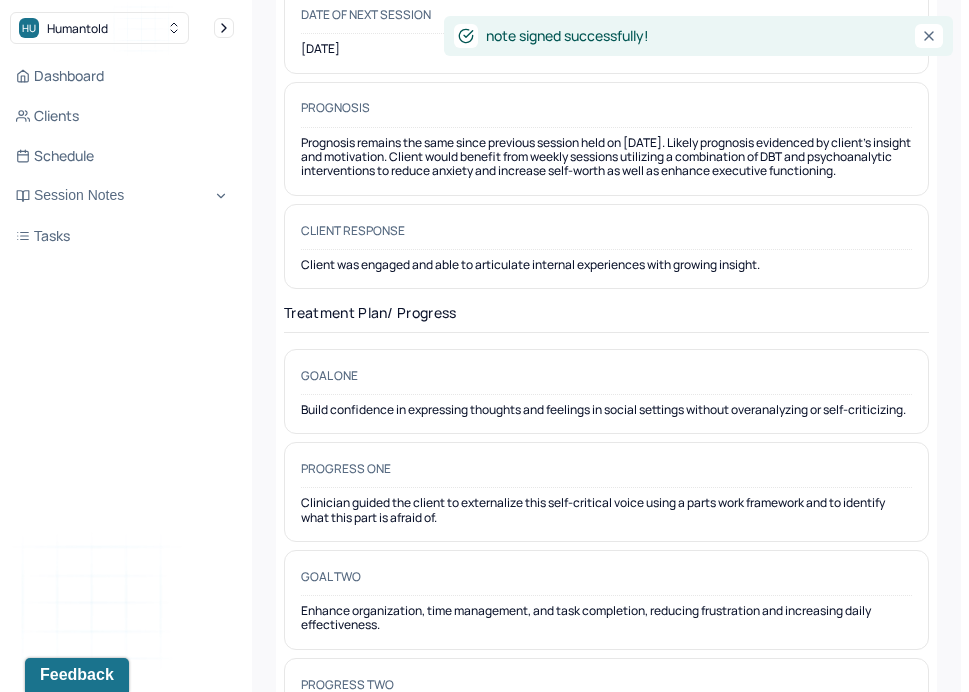 scroll, scrollTop: 0, scrollLeft: 0, axis: both 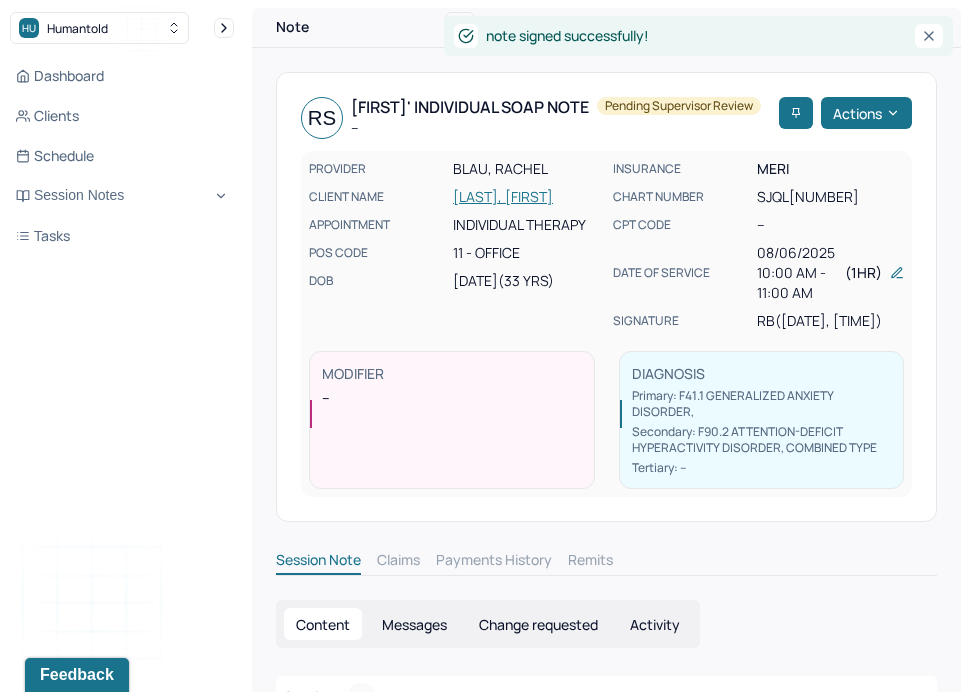 click on "Dashboard Clients Schedule Session Notes Tasks" at bounding box center [122, 156] 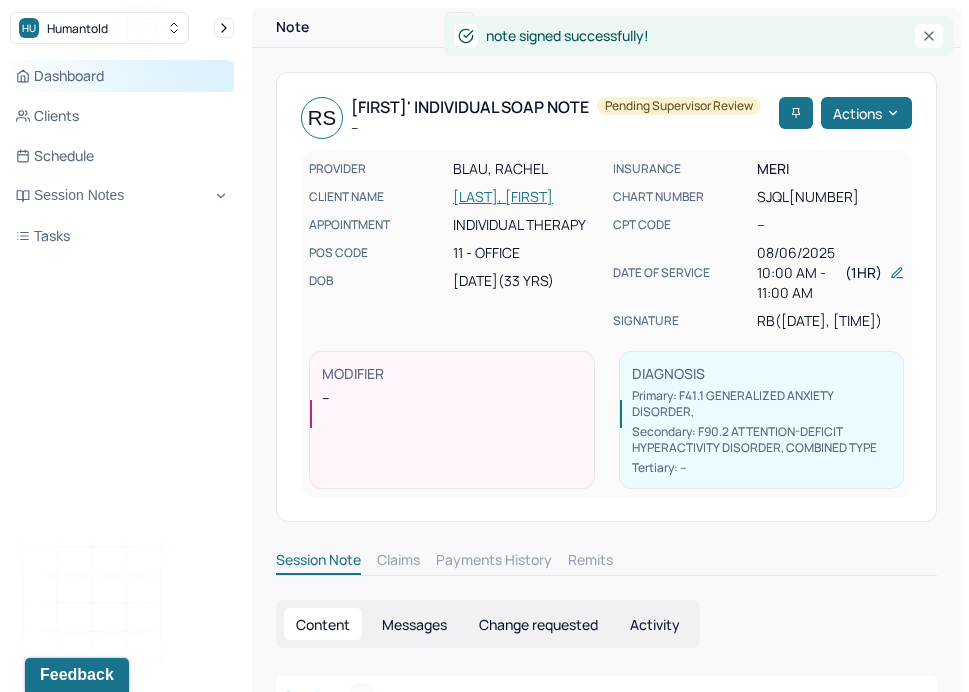 click on "Dashboard" at bounding box center [122, 76] 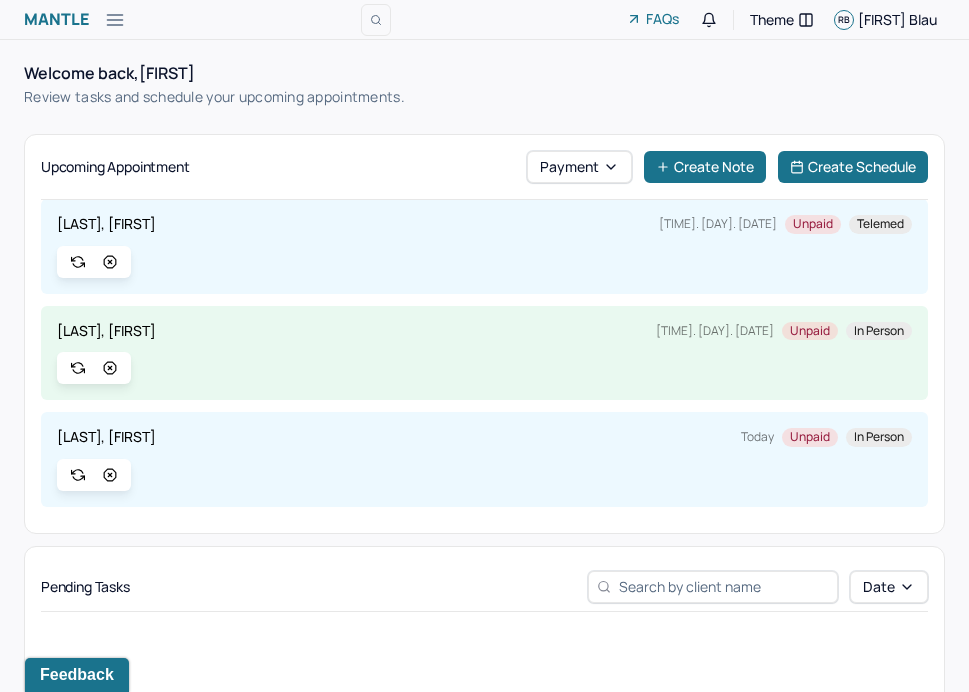 scroll, scrollTop: 119, scrollLeft: 0, axis: vertical 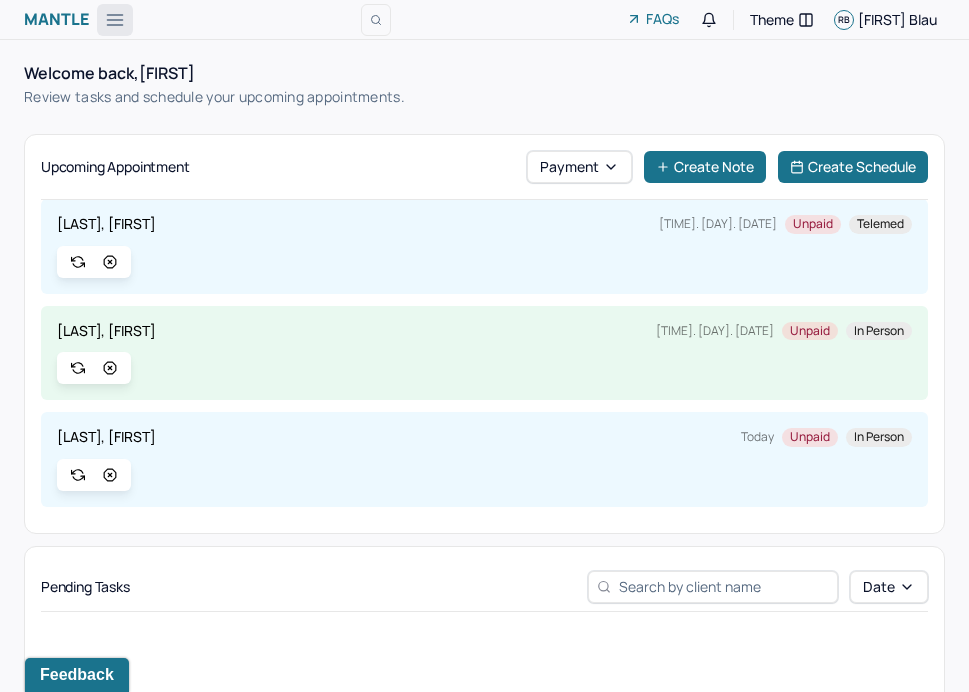 click 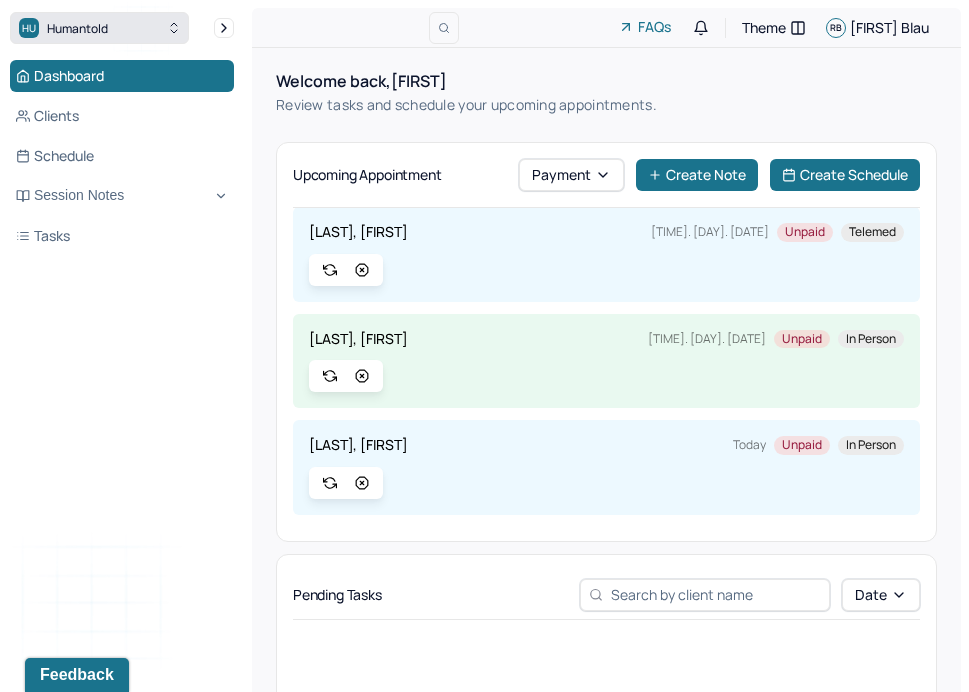 click on "Humantold" at bounding box center (77, 28) 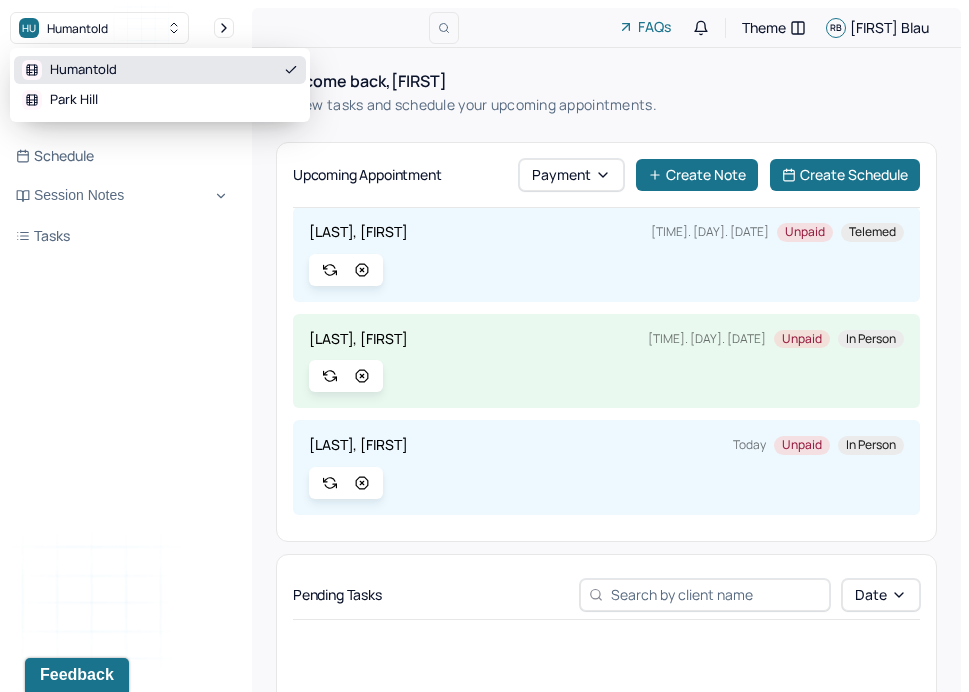 drag, startPoint x: 78, startPoint y: 82, endPoint x: 78, endPoint y: 95, distance: 13 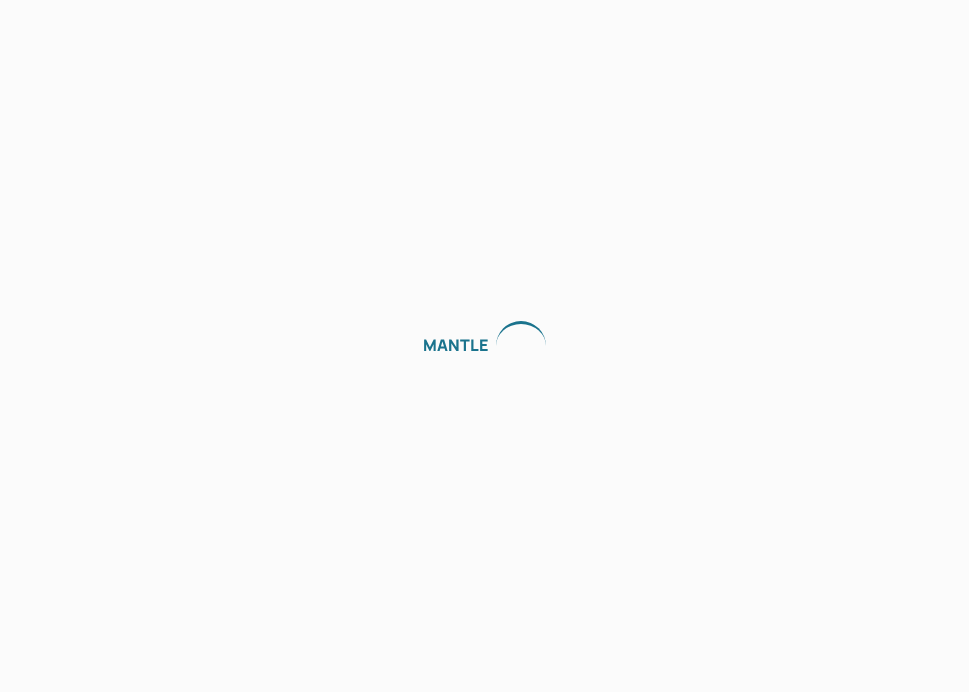 scroll, scrollTop: 0, scrollLeft: 0, axis: both 